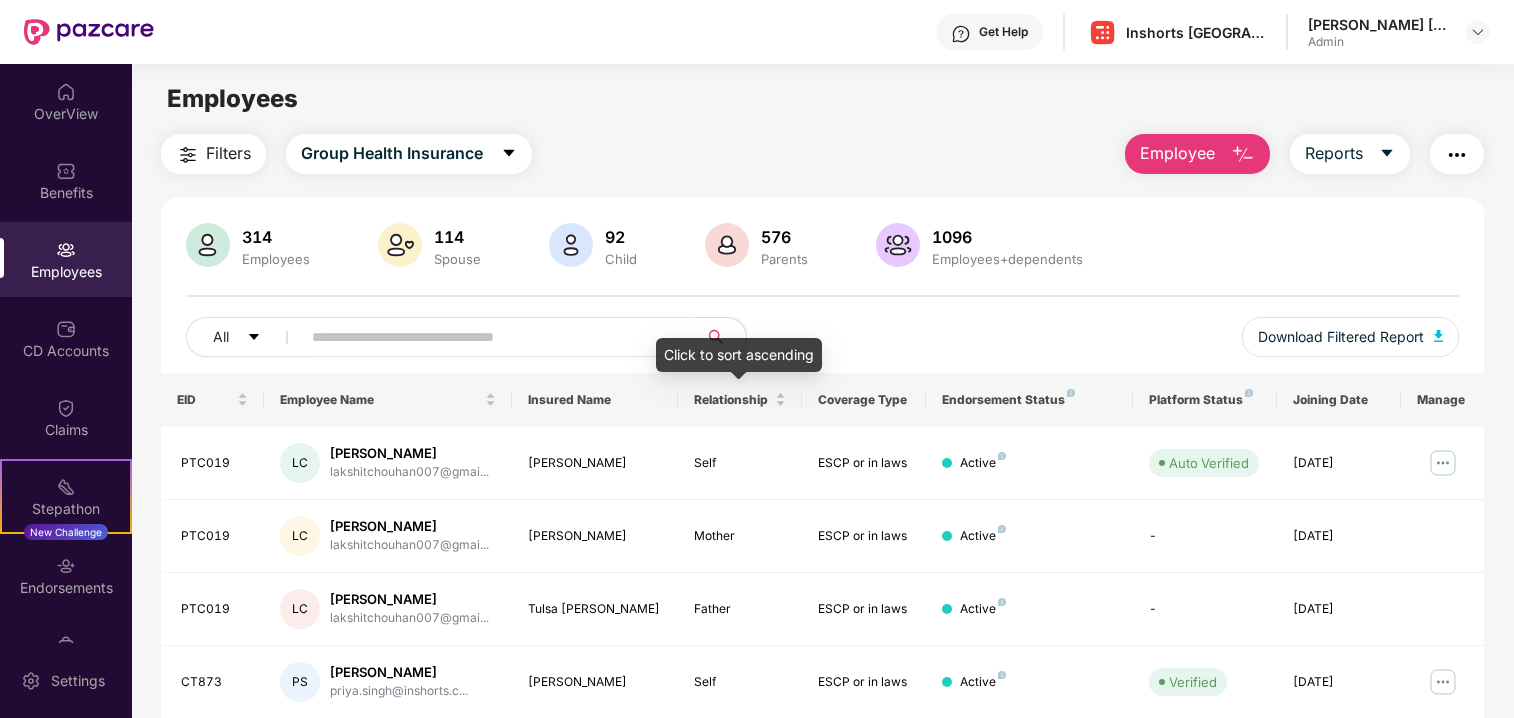 scroll, scrollTop: 0, scrollLeft: 0, axis: both 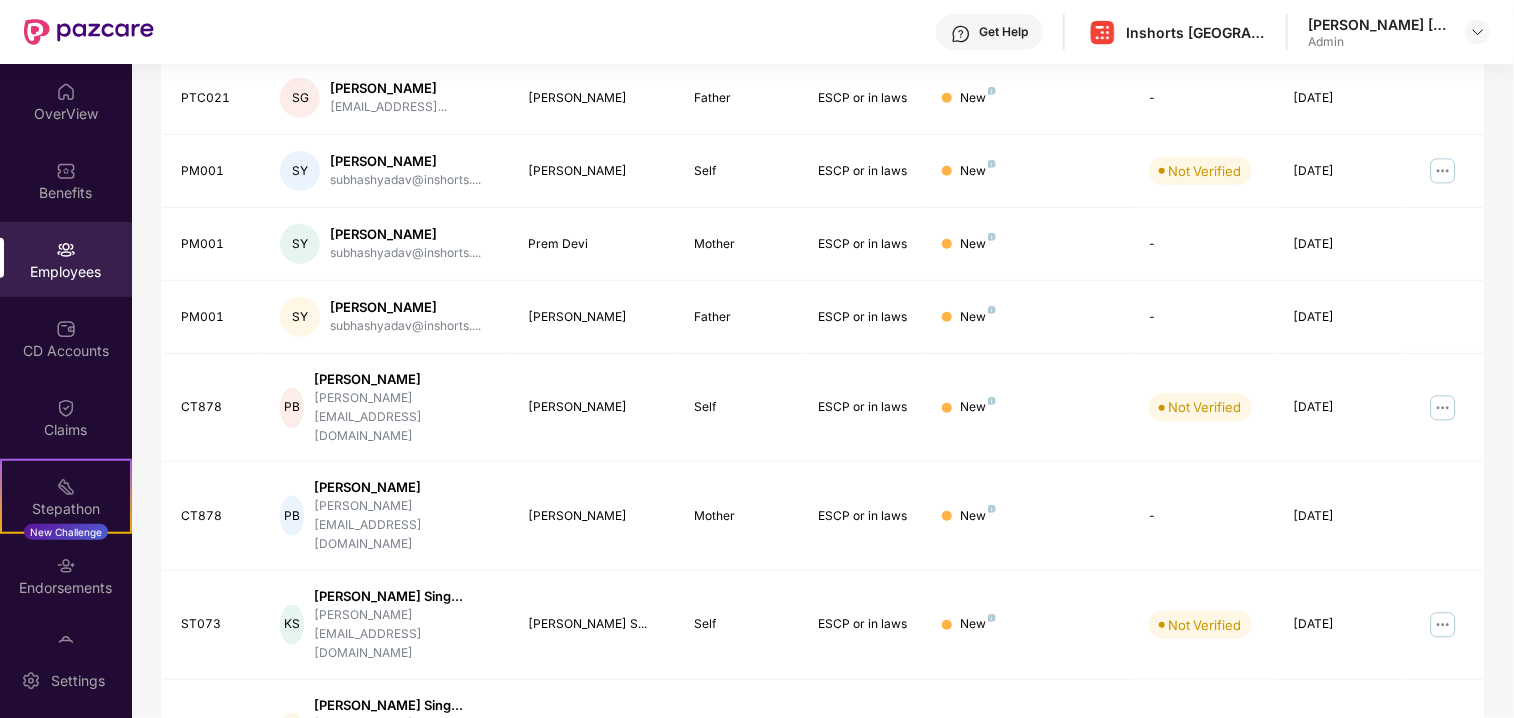 click on "2" at bounding box center (1261, 823) 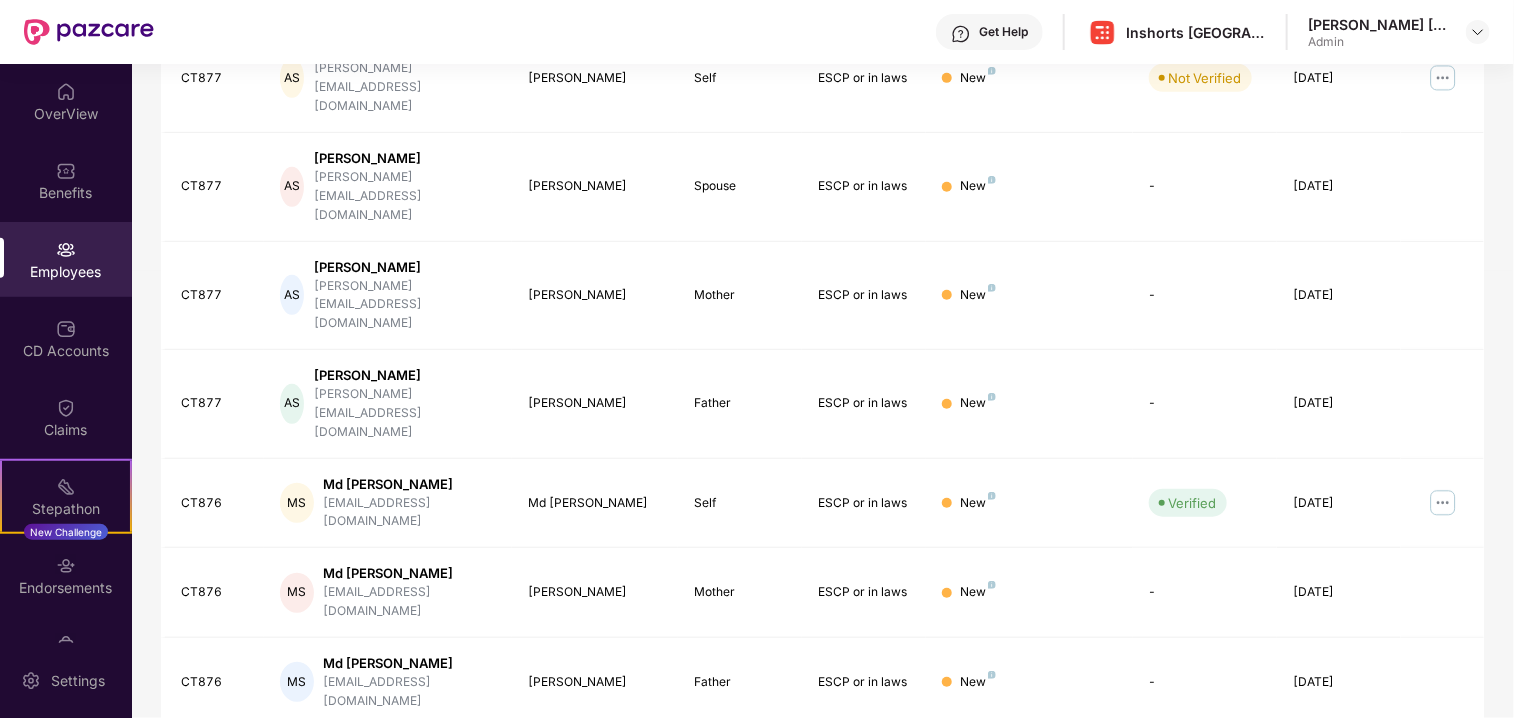 click on "3" at bounding box center (1293, 1018) 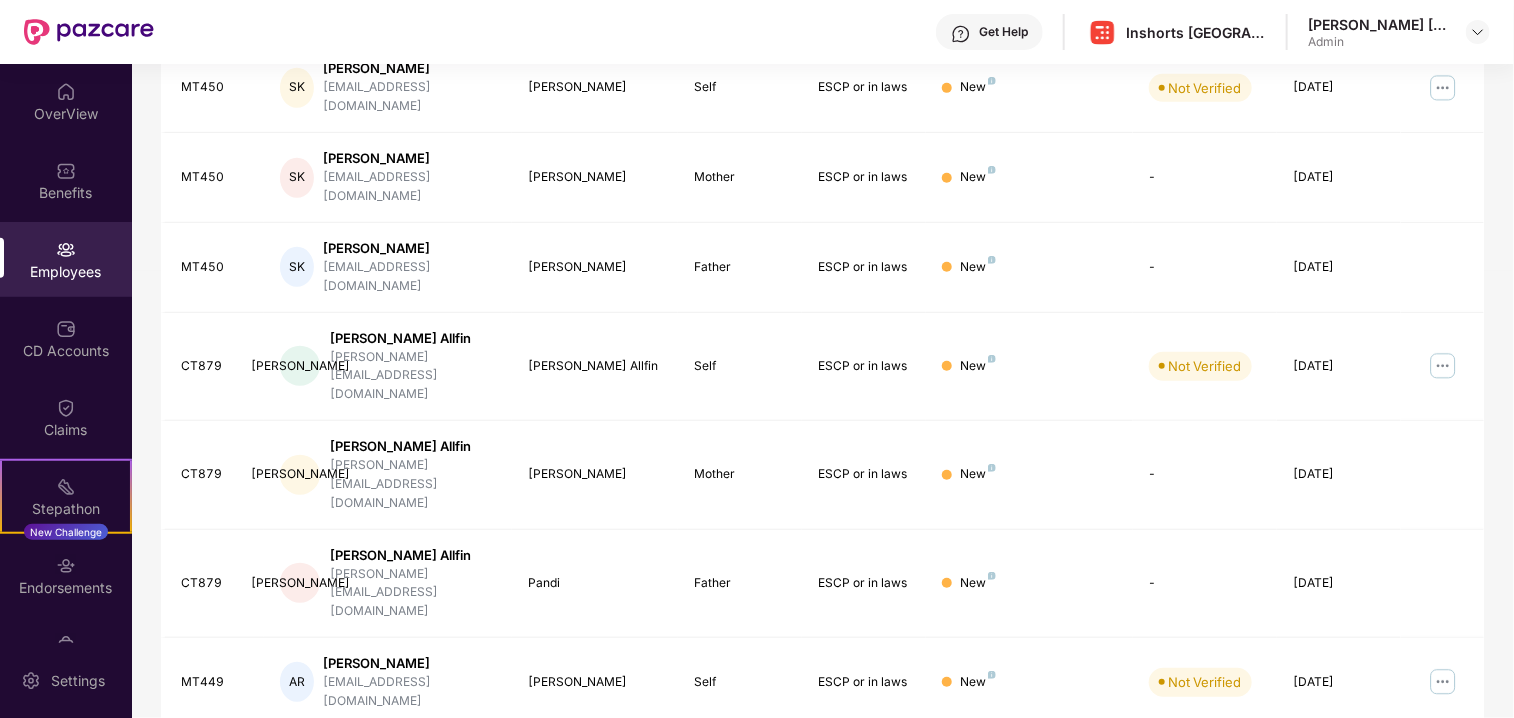 click on "3" at bounding box center (1293, 942) 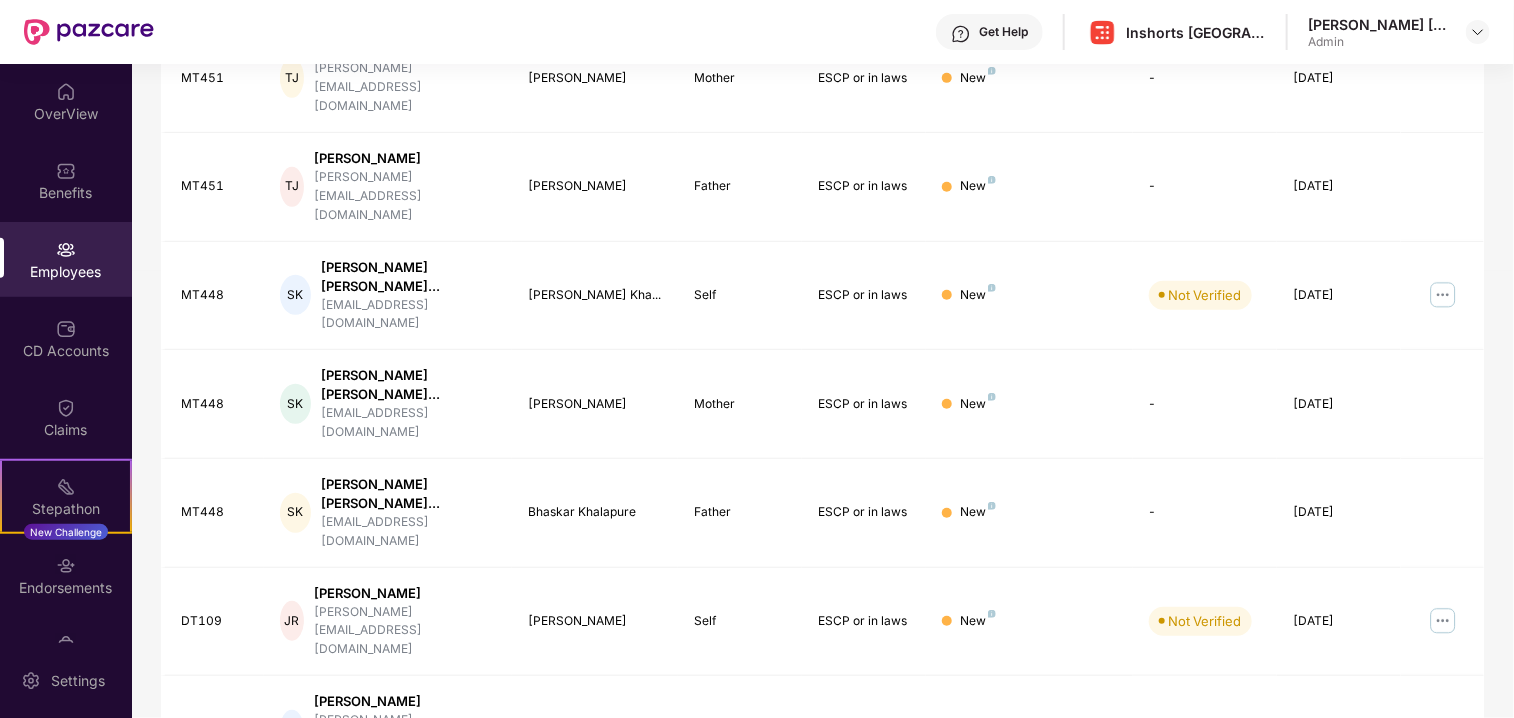 click on "5" at bounding box center [1325, 1037] 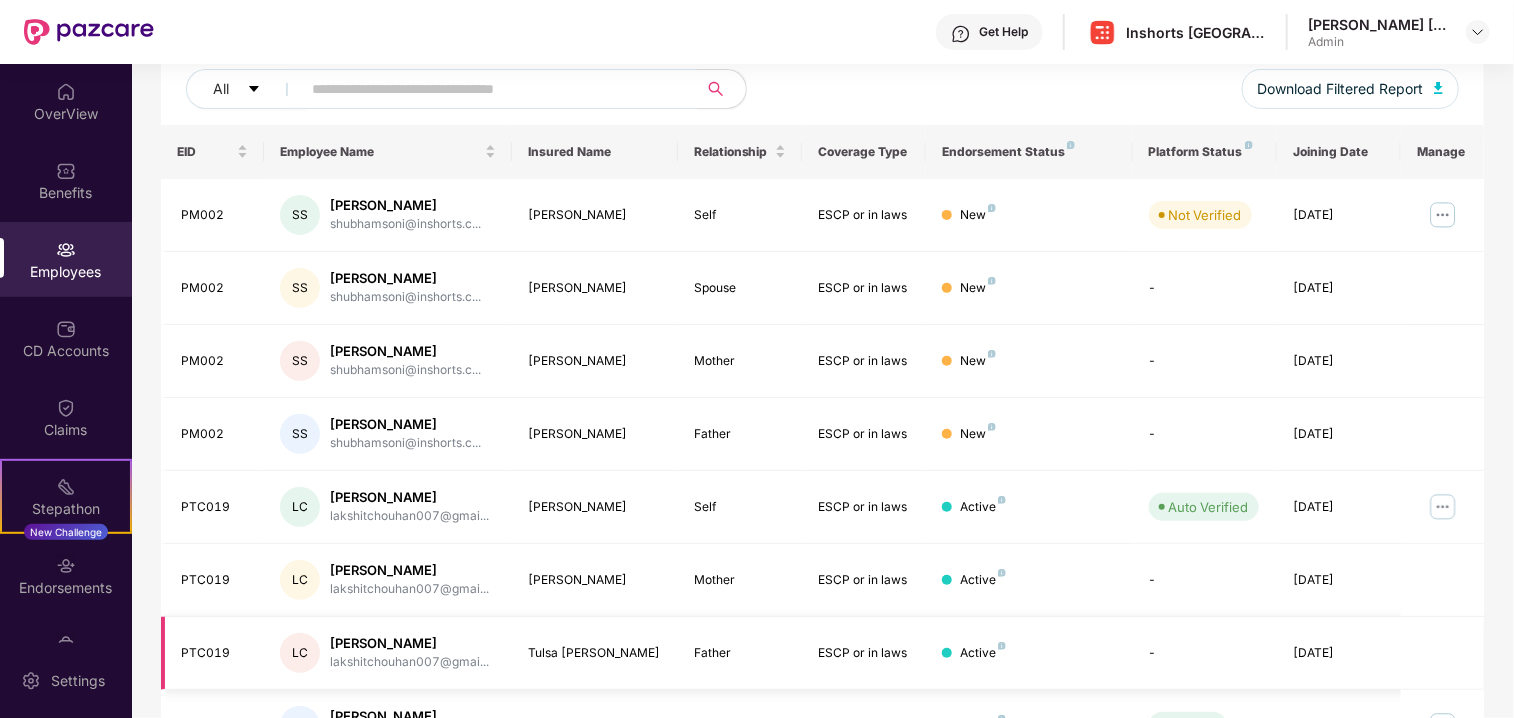 scroll, scrollTop: 246, scrollLeft: 0, axis: vertical 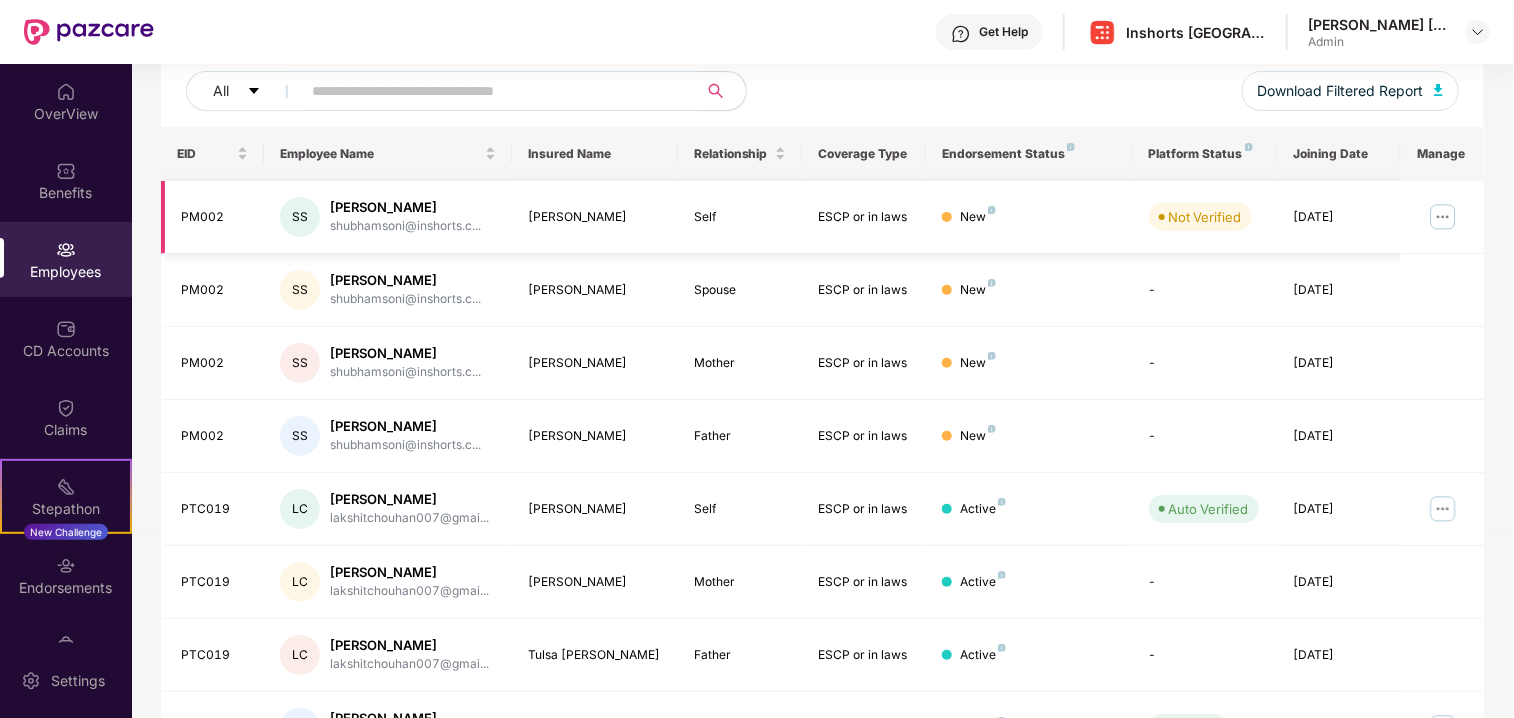 drag, startPoint x: 1445, startPoint y: 225, endPoint x: 1437, endPoint y: 208, distance: 18.788294 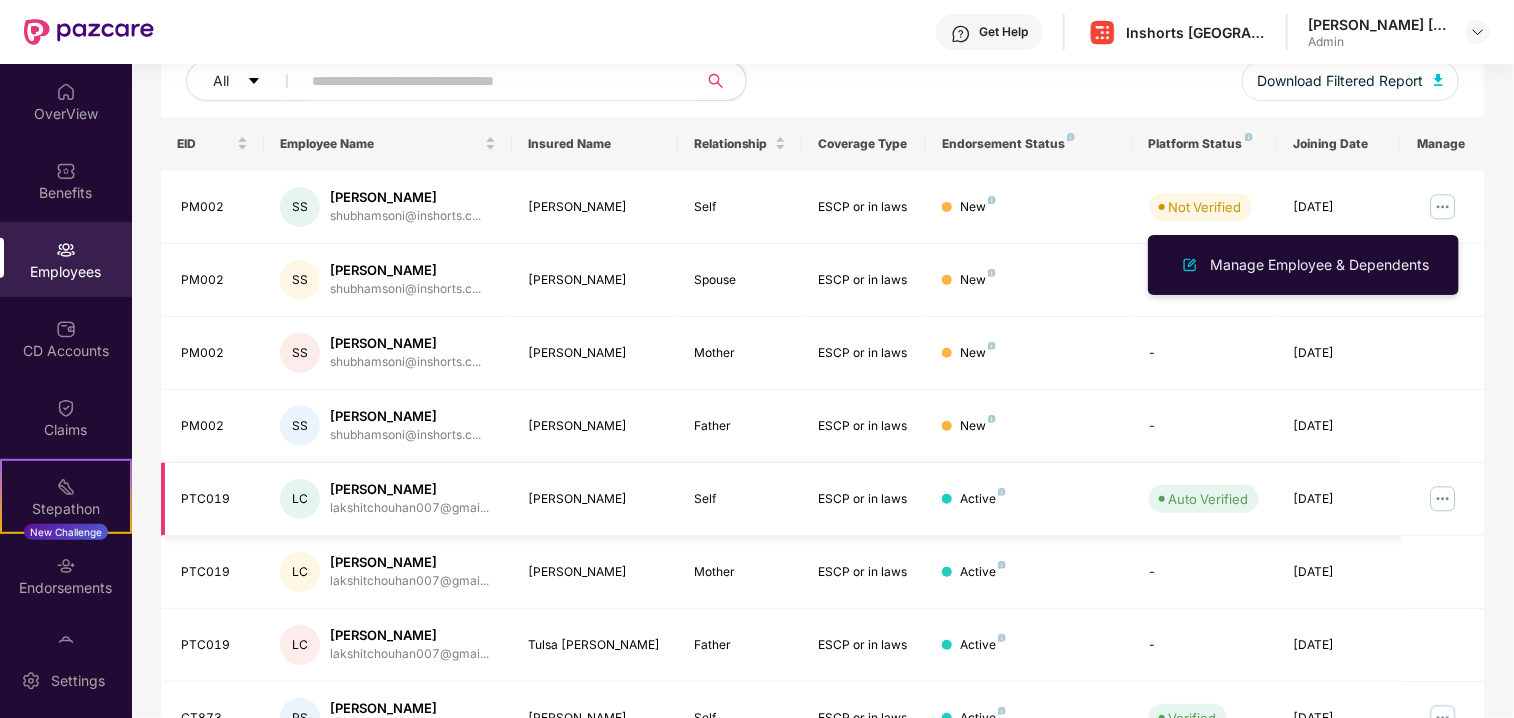 scroll, scrollTop: 258, scrollLeft: 0, axis: vertical 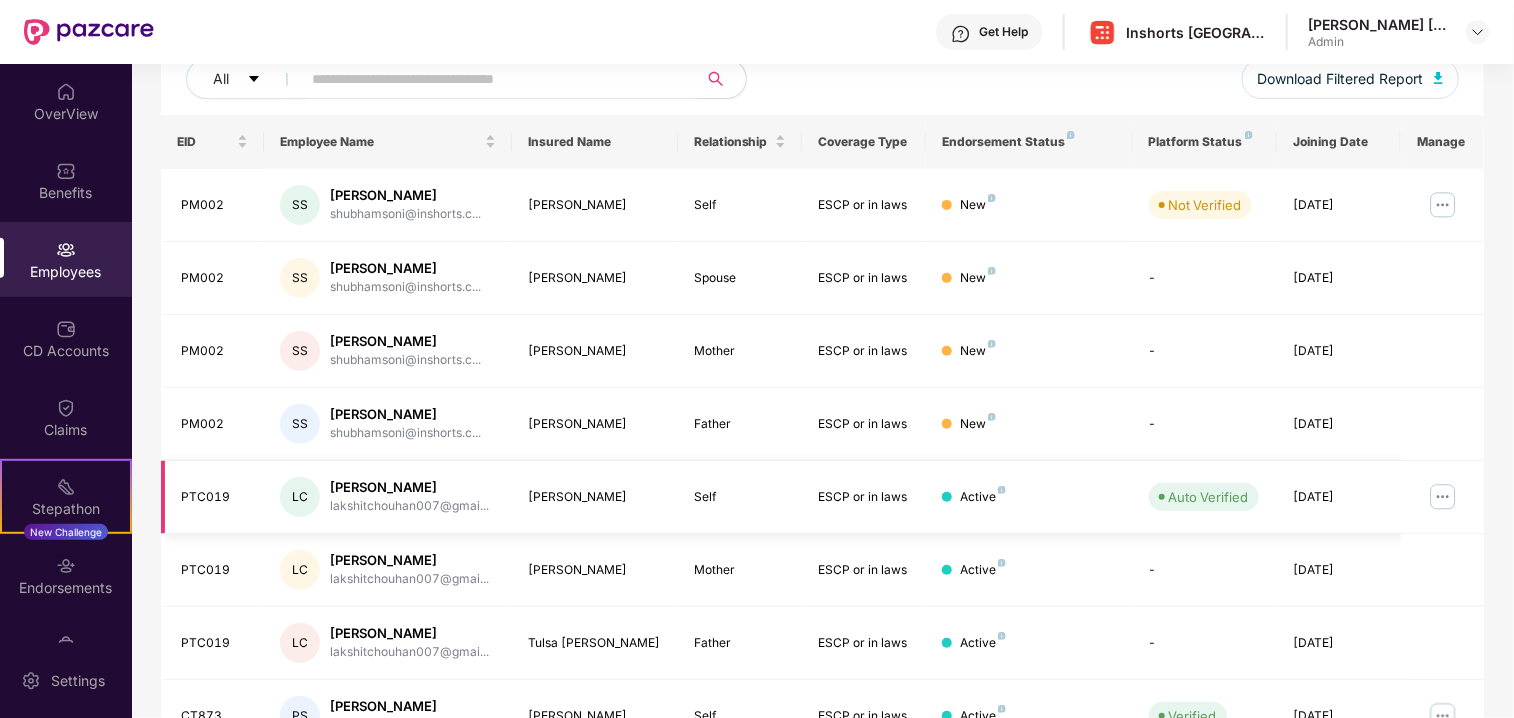 click at bounding box center [1443, 497] 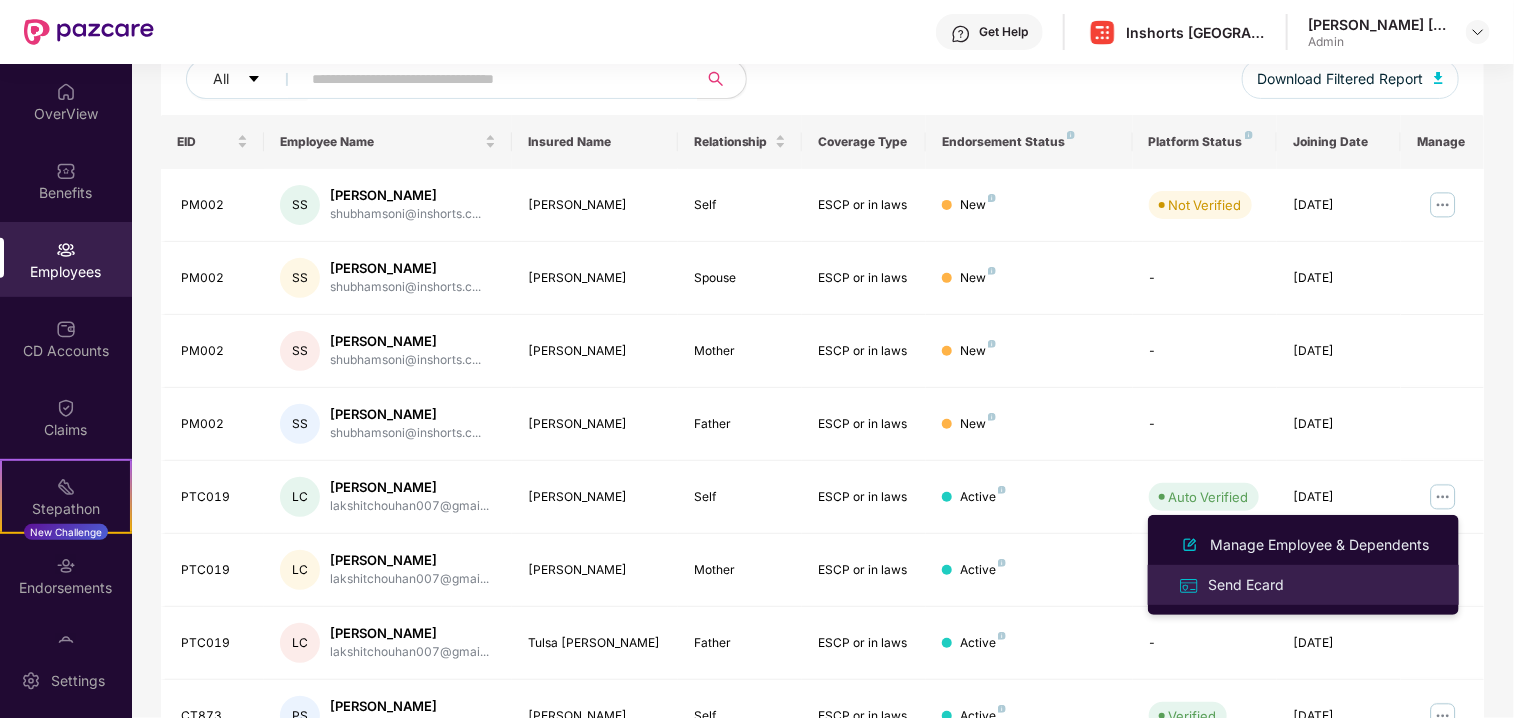 click on "Send Ecard" at bounding box center [1246, 585] 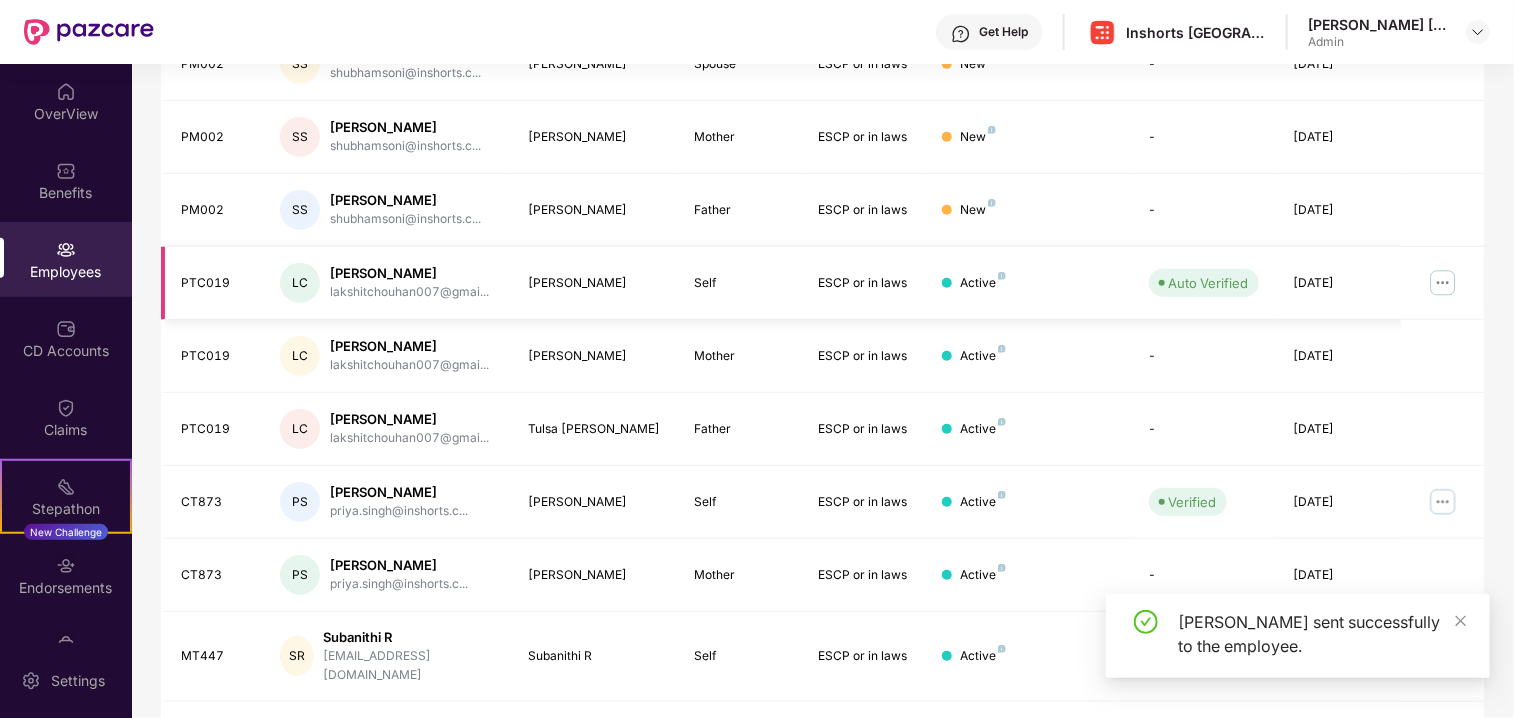scroll, scrollTop: 511, scrollLeft: 0, axis: vertical 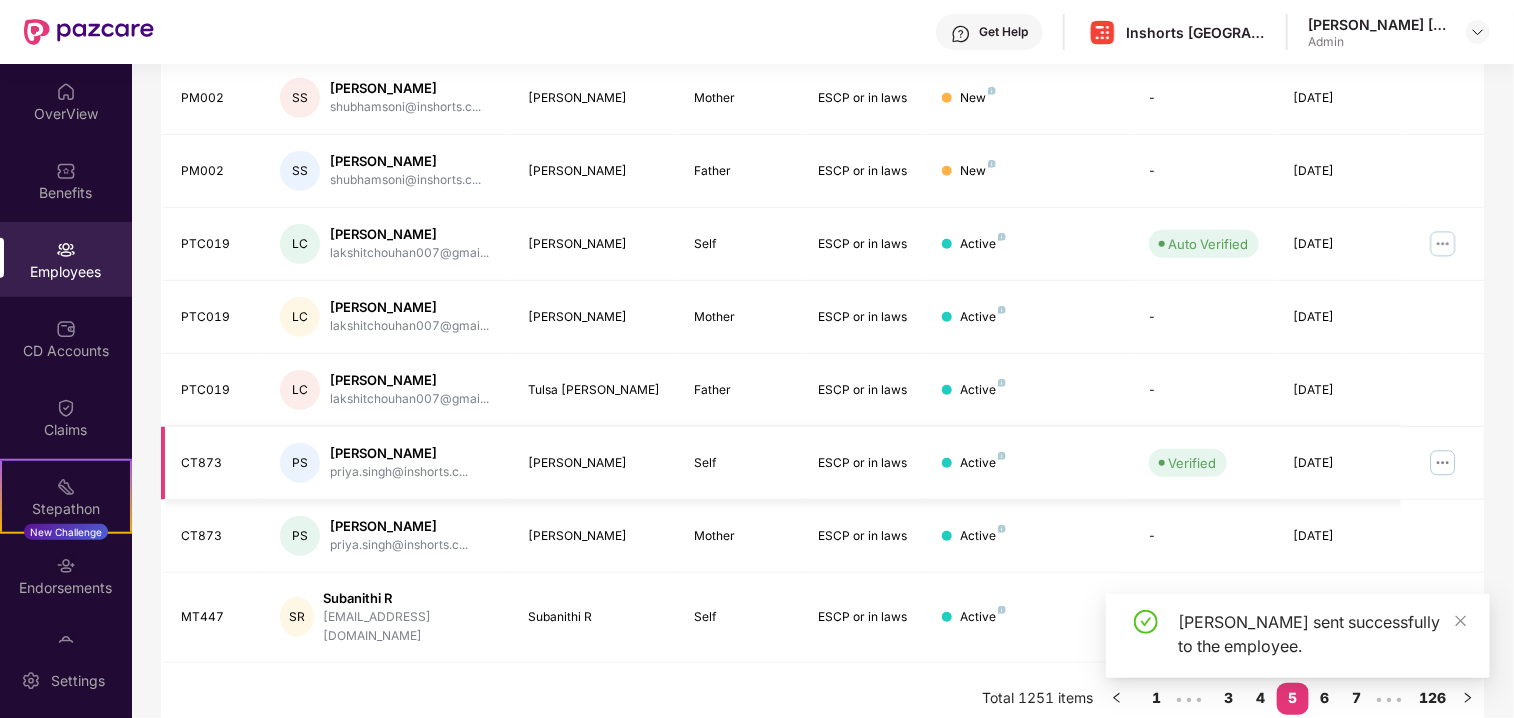 click at bounding box center (1443, 463) 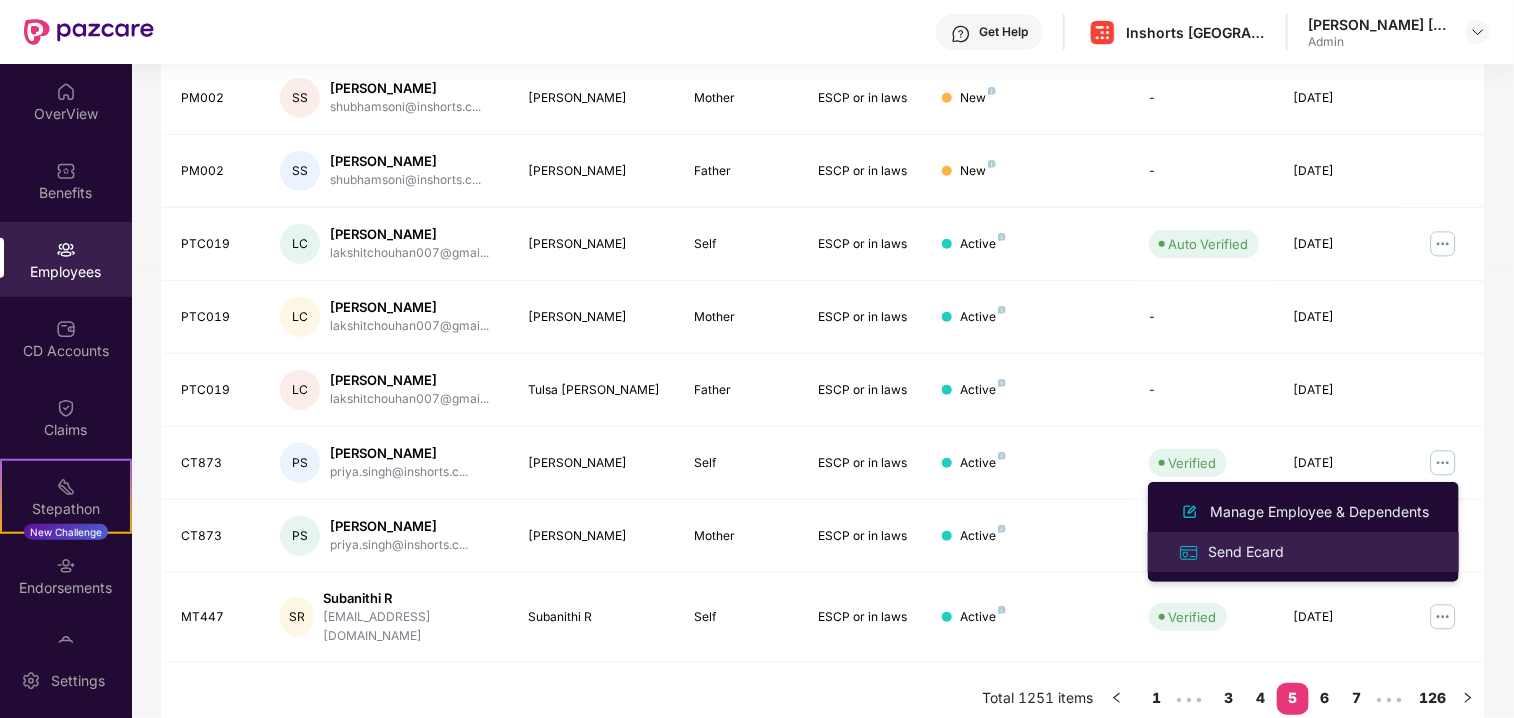 click on "Send Ecard" at bounding box center (1246, 552) 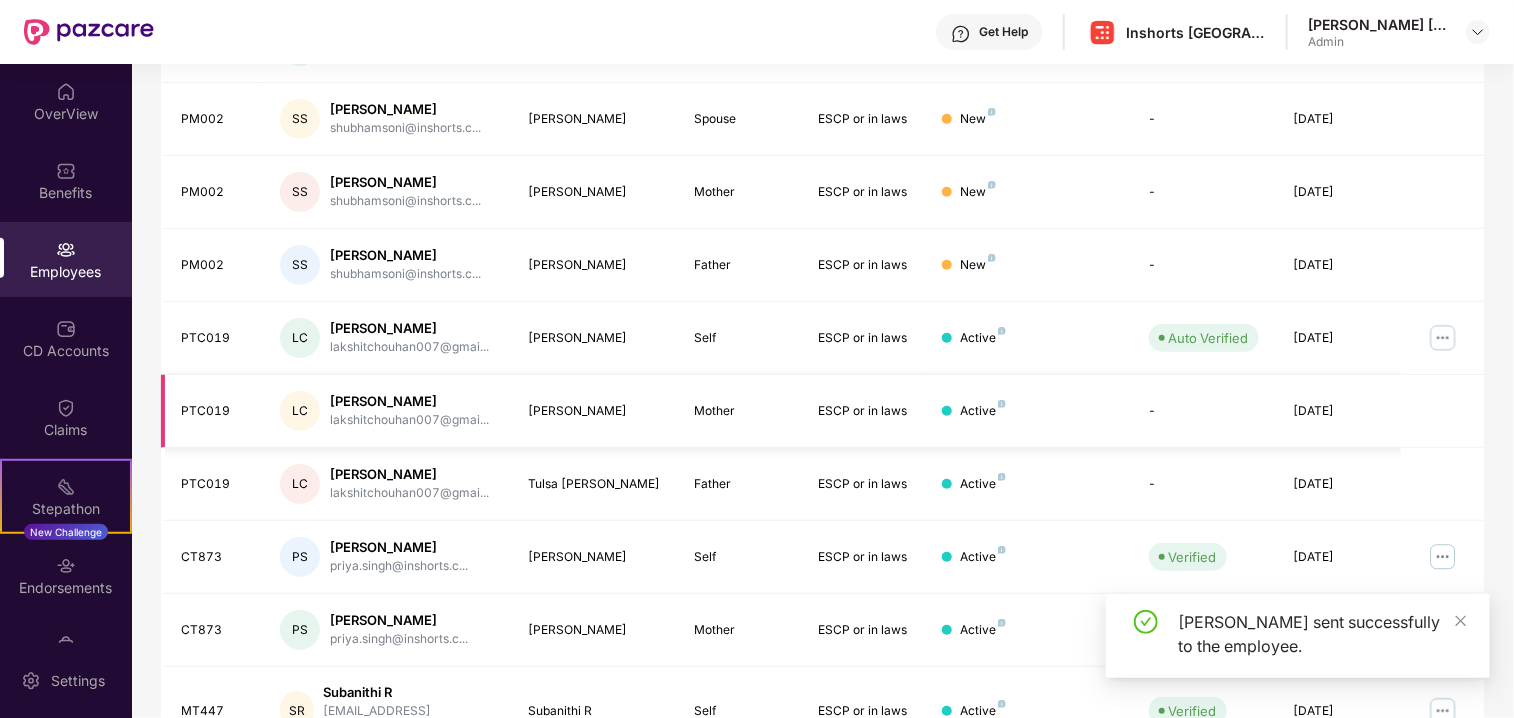 scroll, scrollTop: 511, scrollLeft: 0, axis: vertical 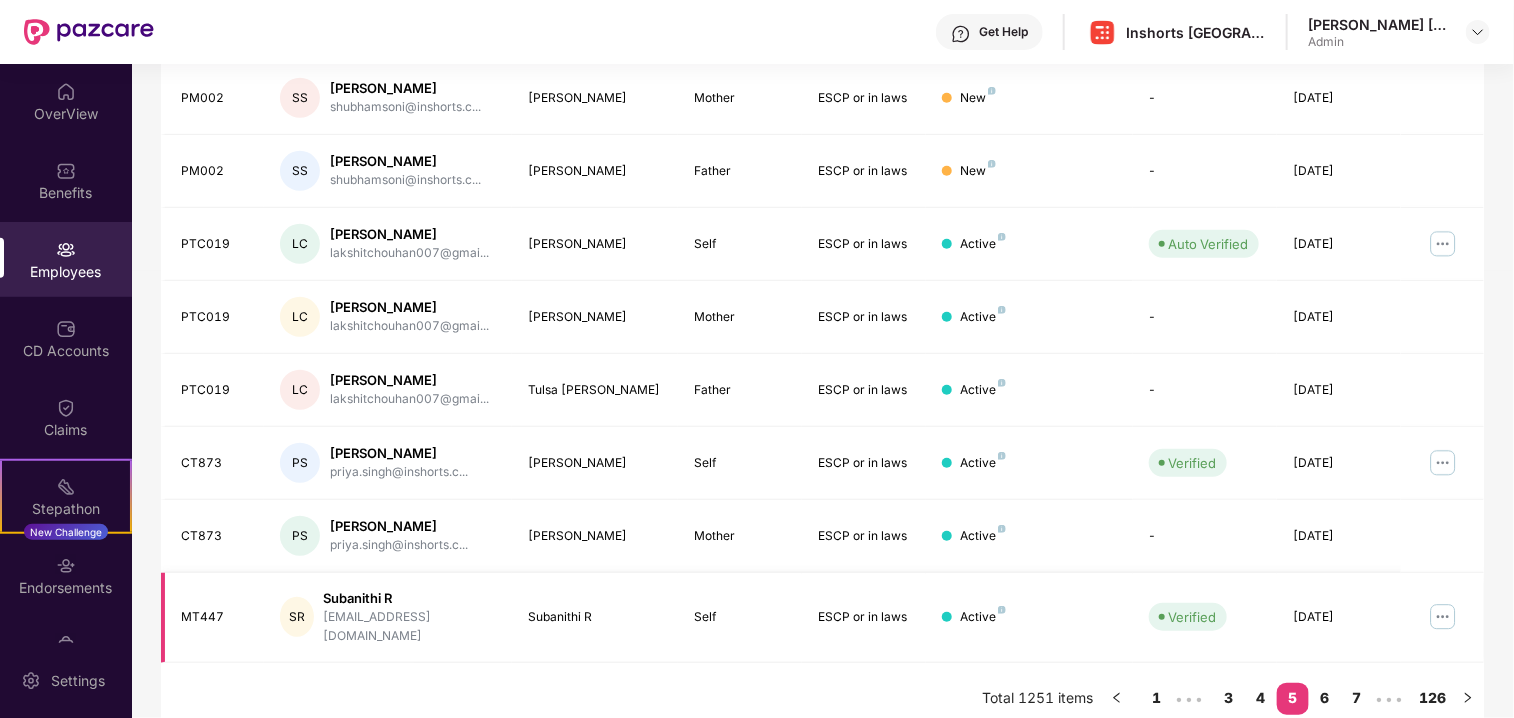 click at bounding box center (1443, 617) 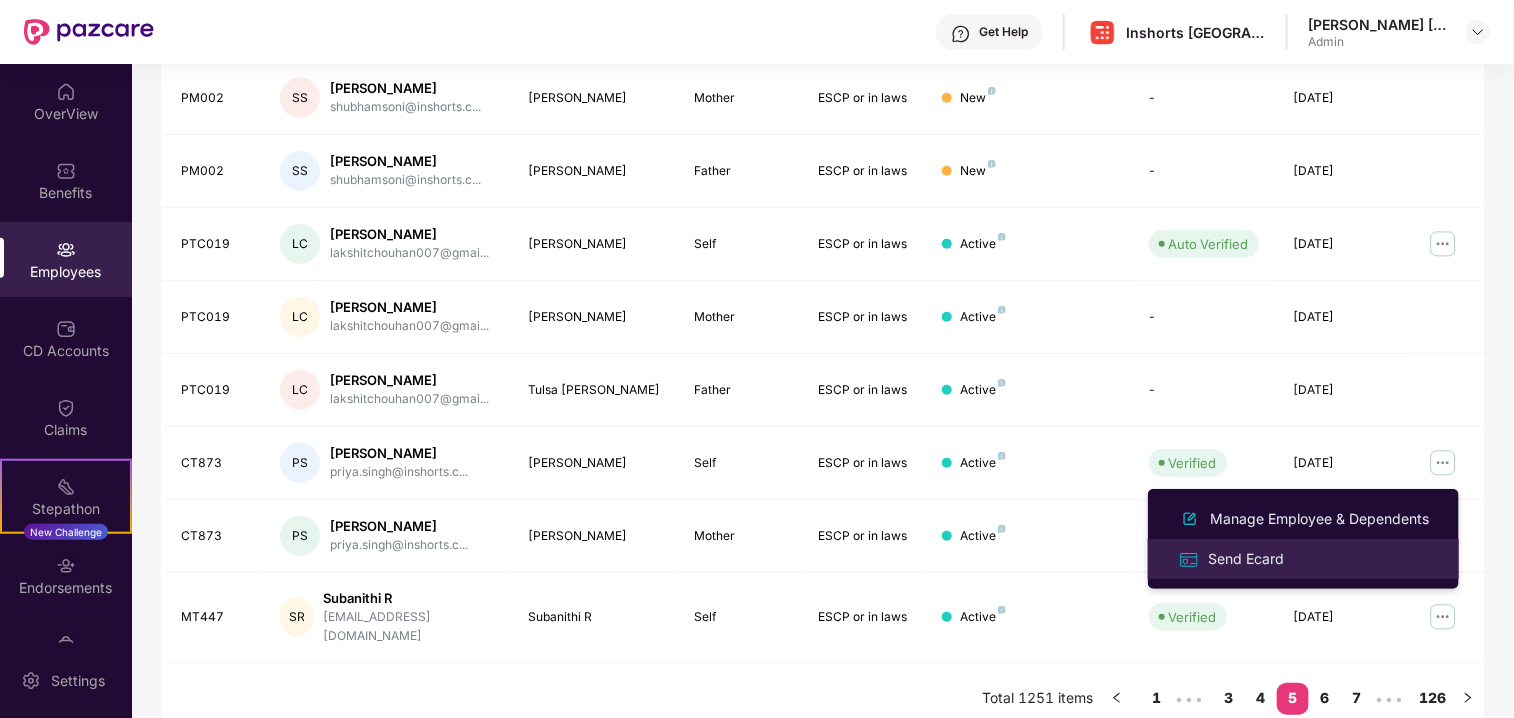 click on "Send Ecard" at bounding box center [1246, 559] 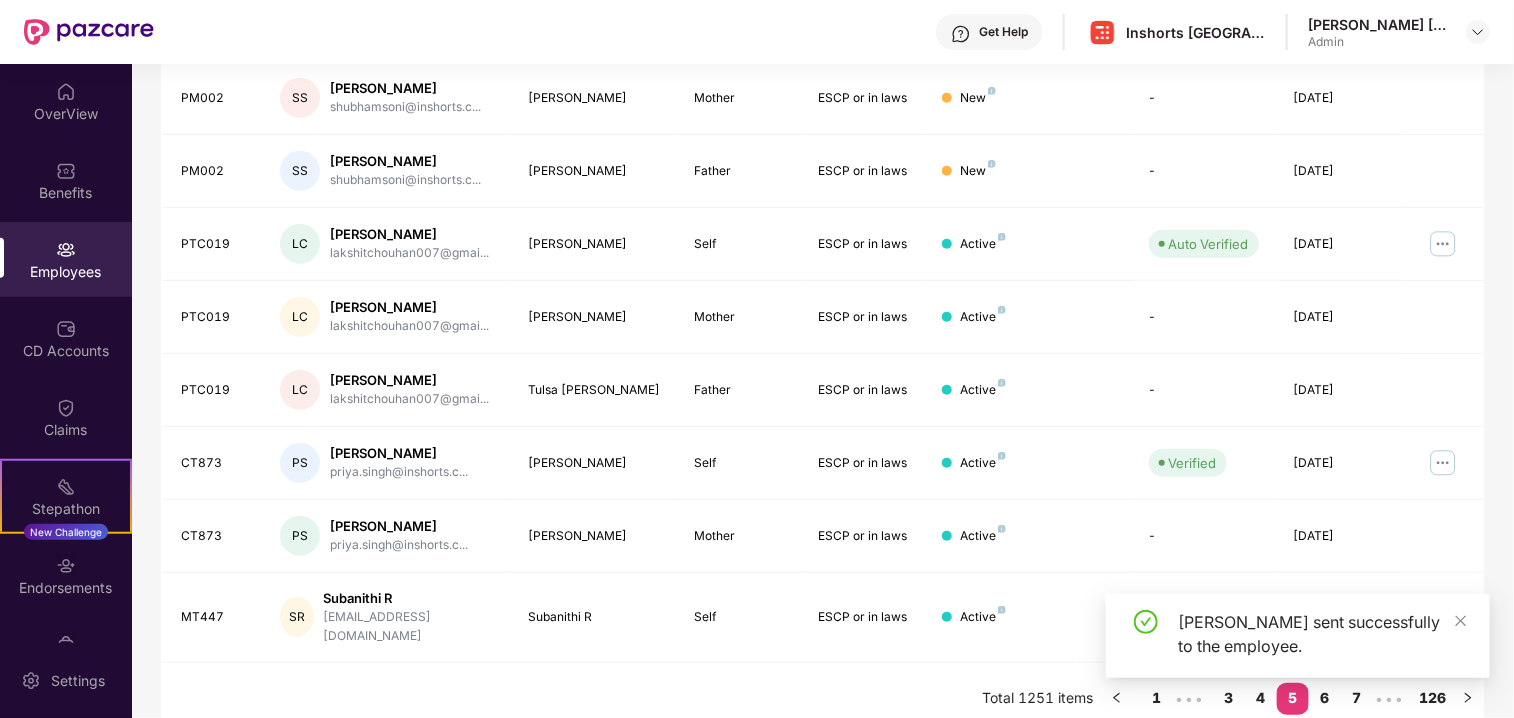 click on "[PERSON_NAME] sent successfully to the employee." at bounding box center [1298, 644] 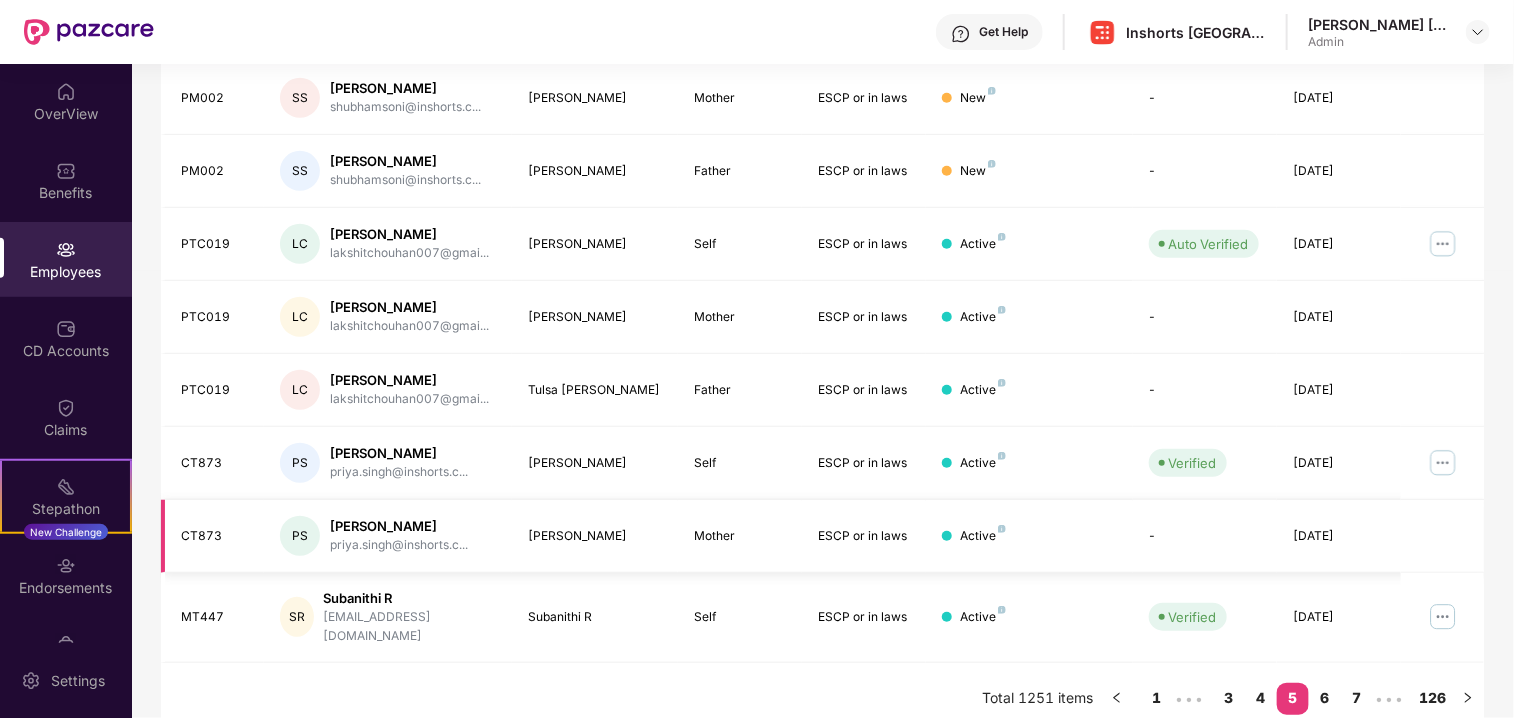 drag, startPoint x: 1325, startPoint y: 687, endPoint x: 1428, endPoint y: 532, distance: 186.10213 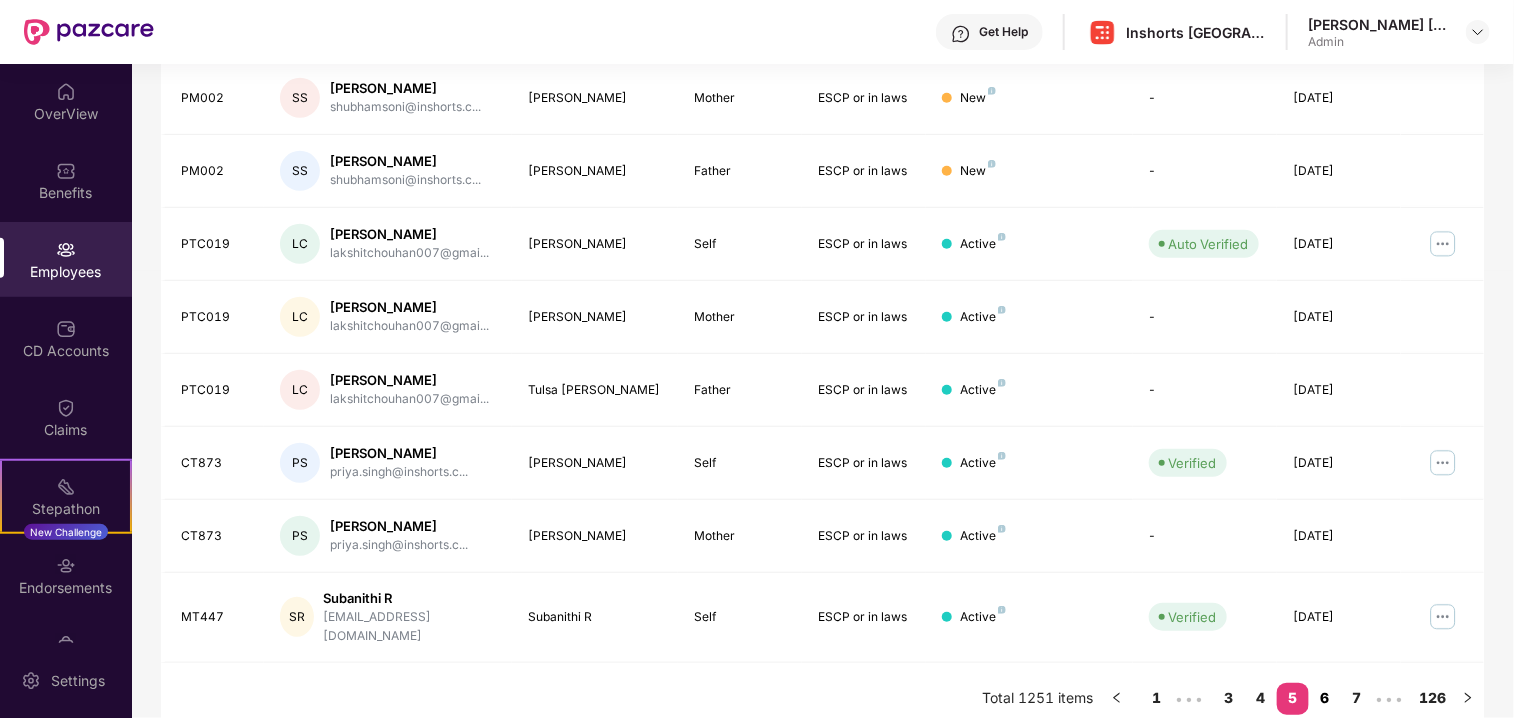 click on "6" at bounding box center [1325, 698] 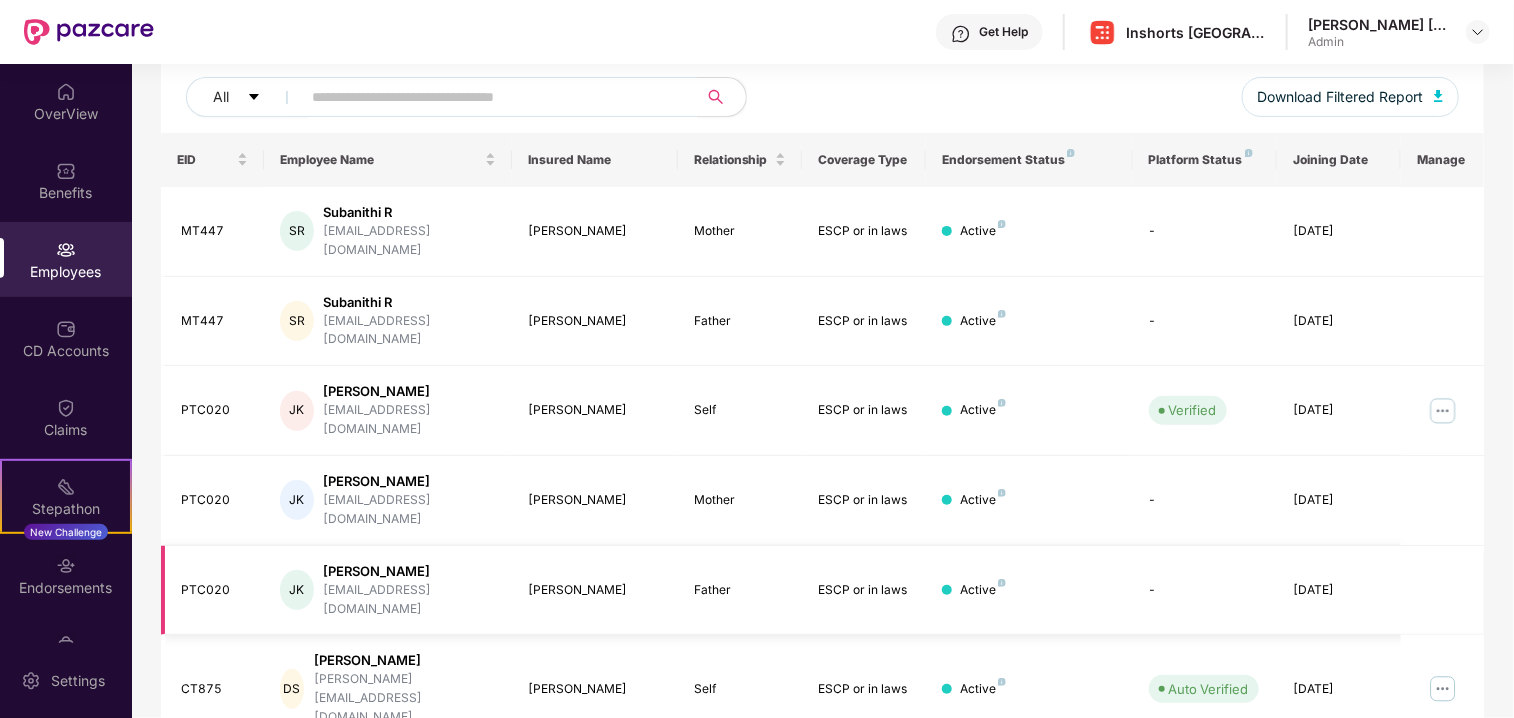 scroll, scrollTop: 241, scrollLeft: 0, axis: vertical 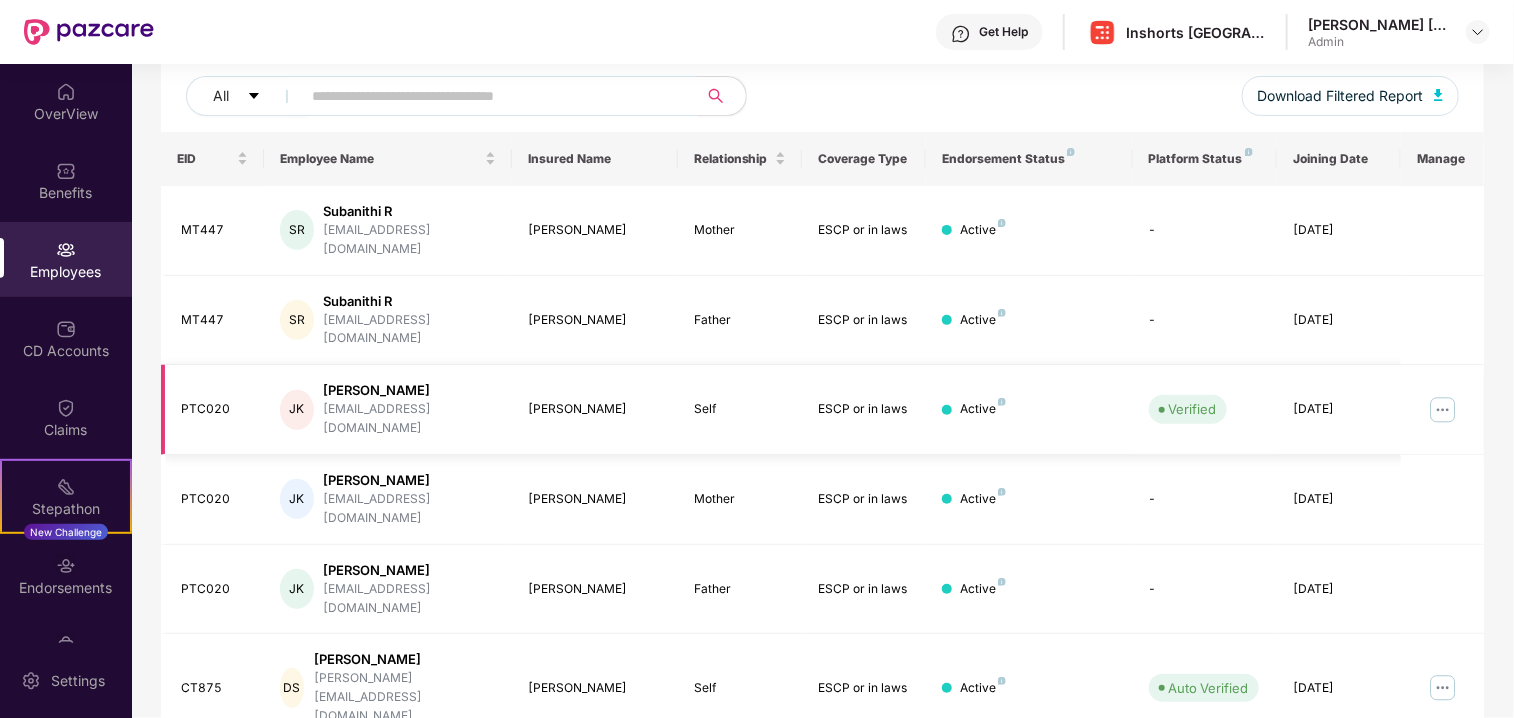 click at bounding box center [1443, 410] 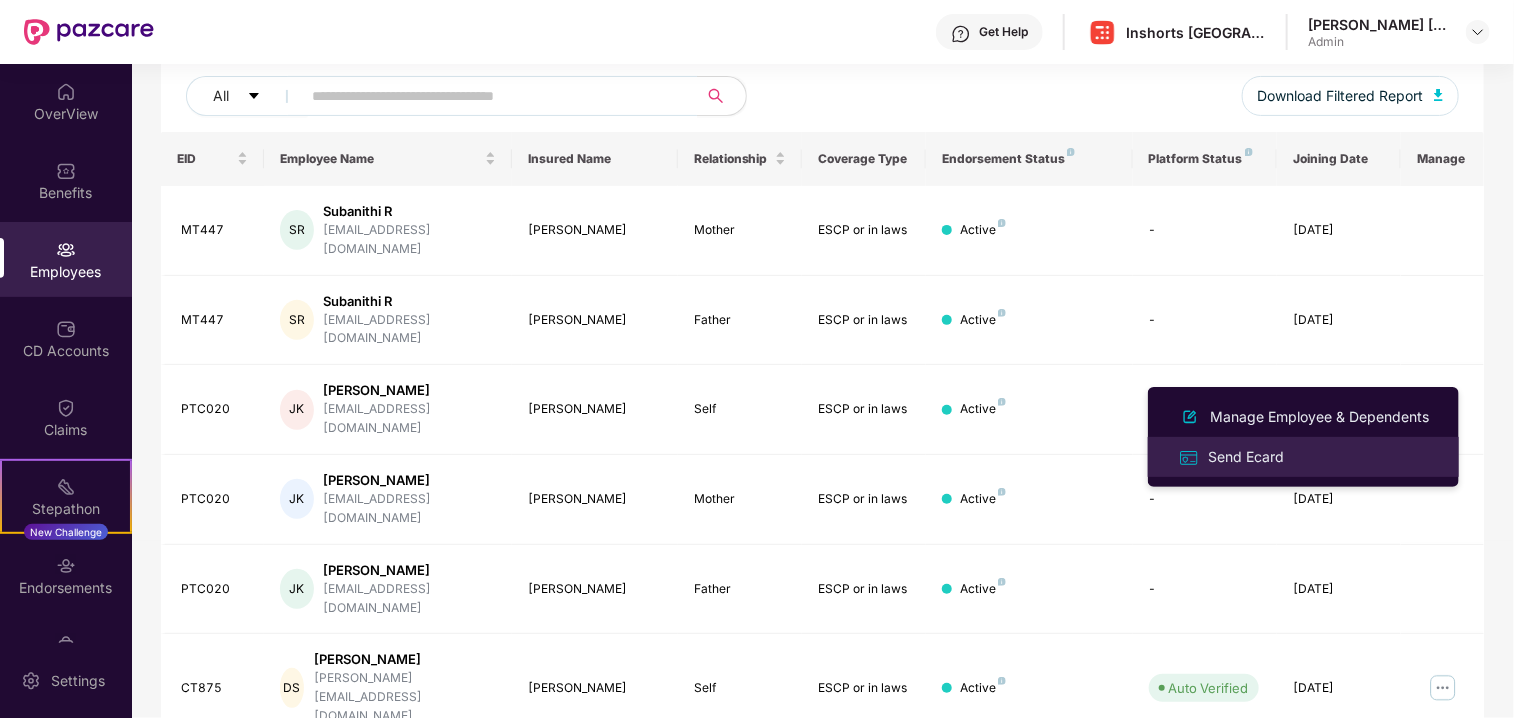 click on "Send Ecard" at bounding box center (1246, 457) 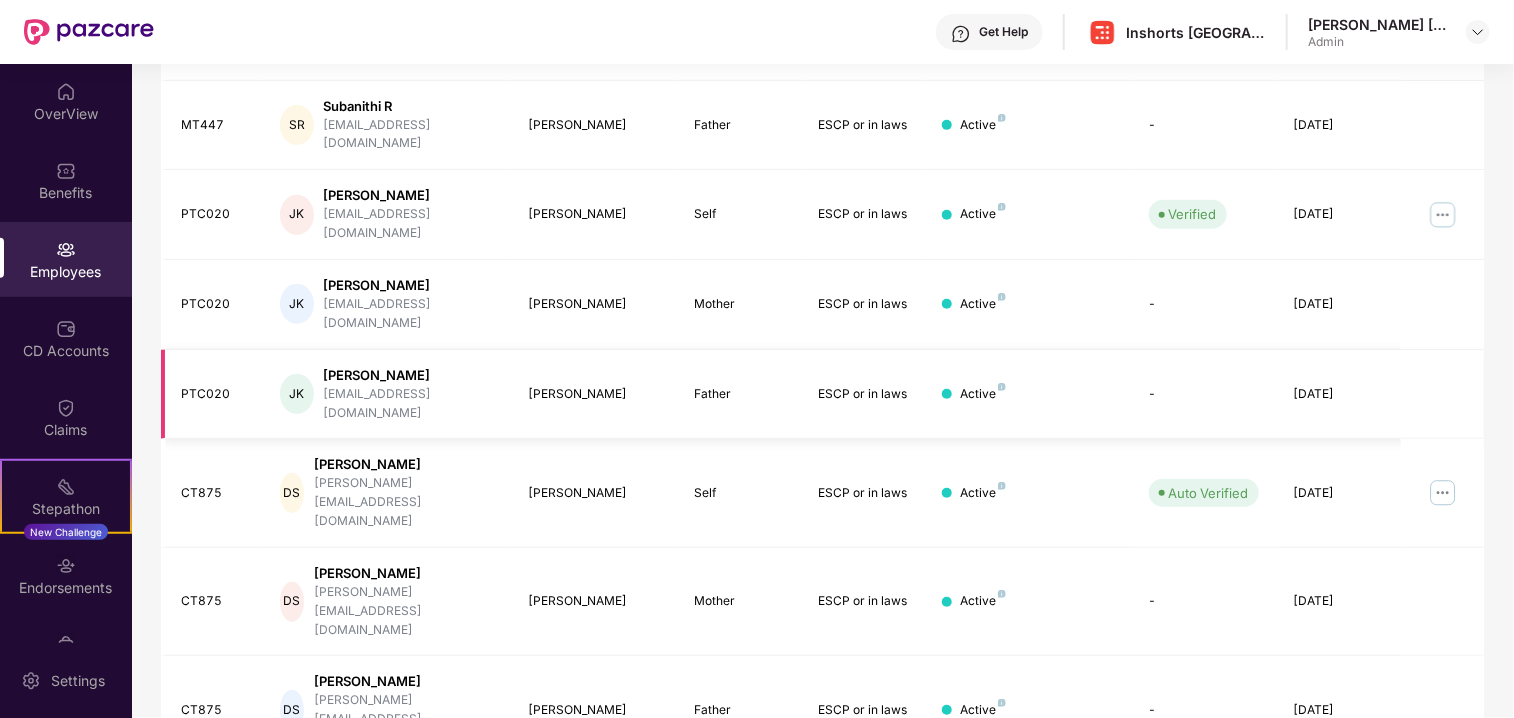 scroll, scrollTop: 511, scrollLeft: 0, axis: vertical 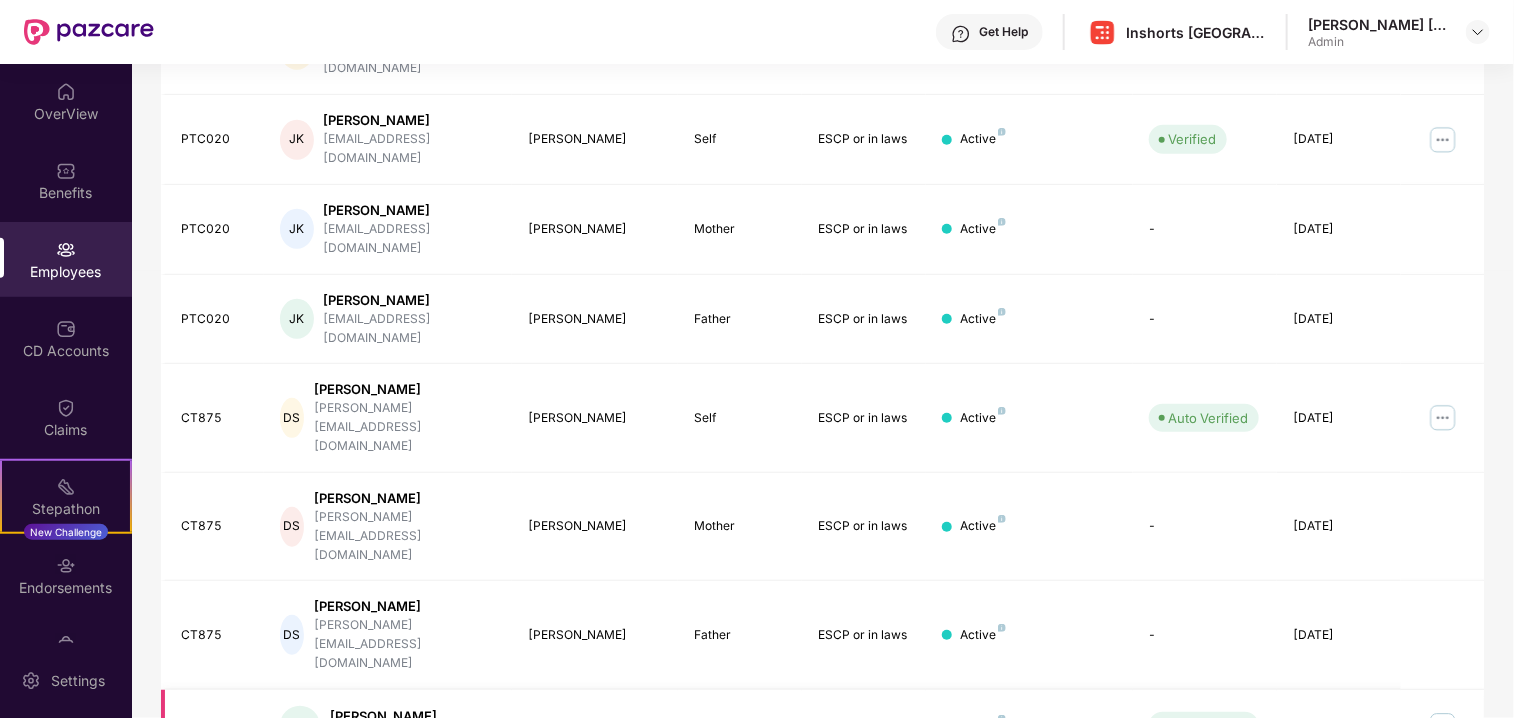 click at bounding box center (1443, 726) 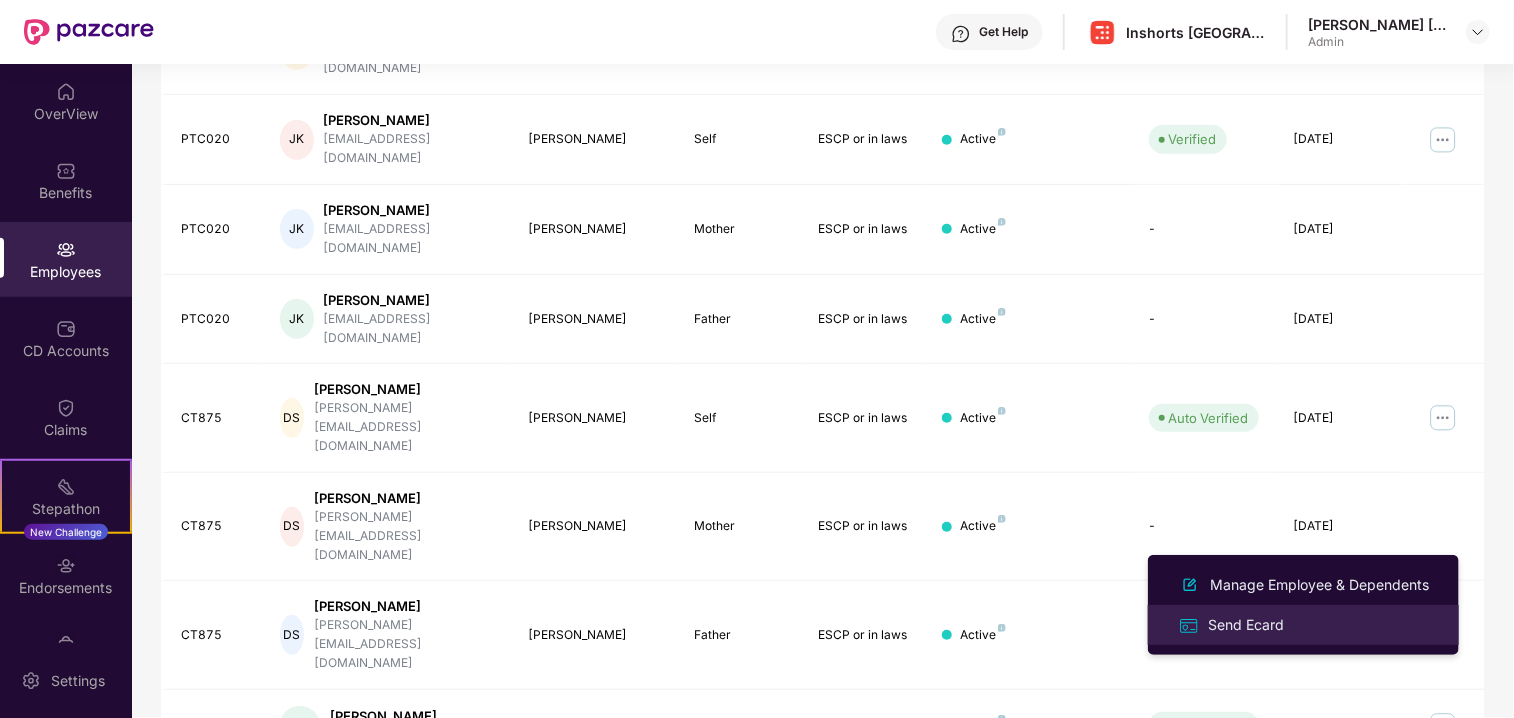 click on "Send Ecard" at bounding box center [1246, 625] 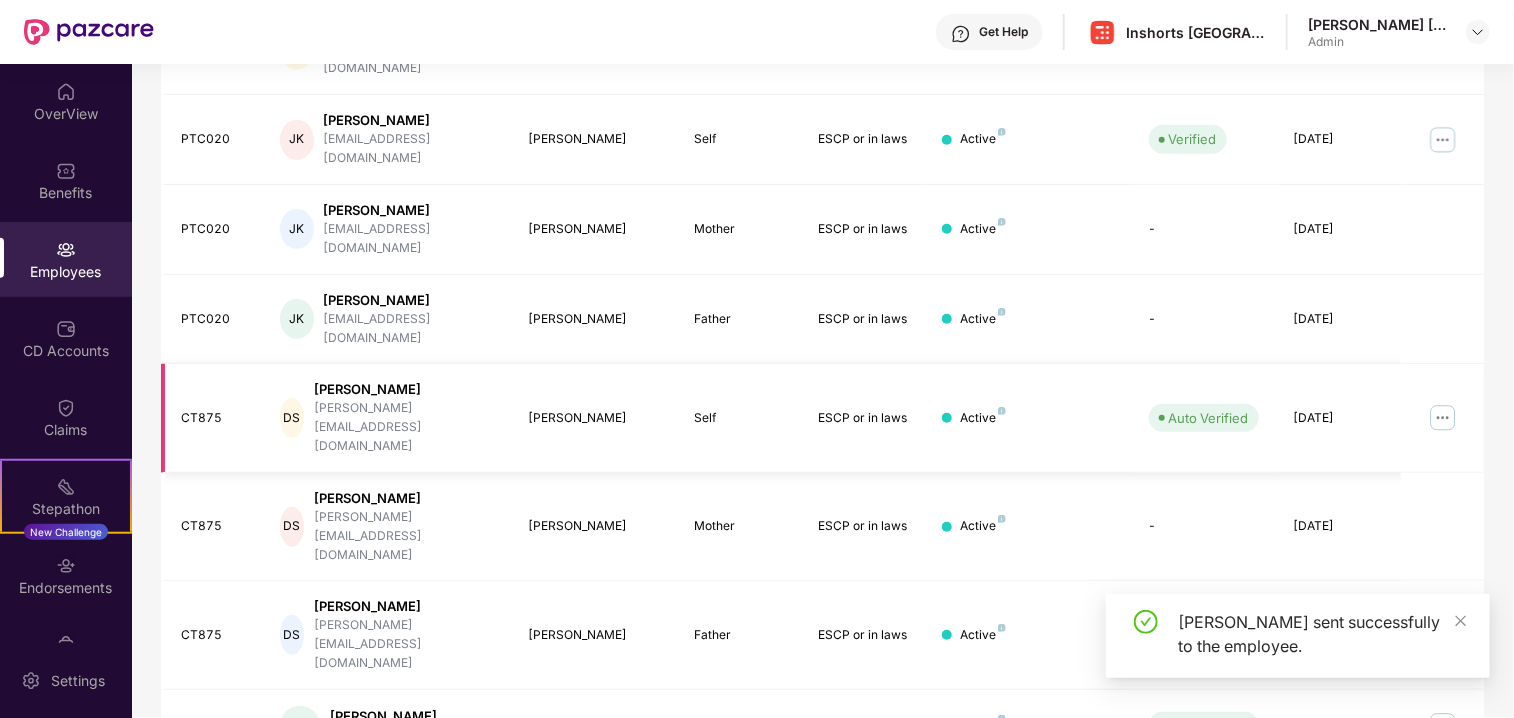 click at bounding box center [1443, 418] 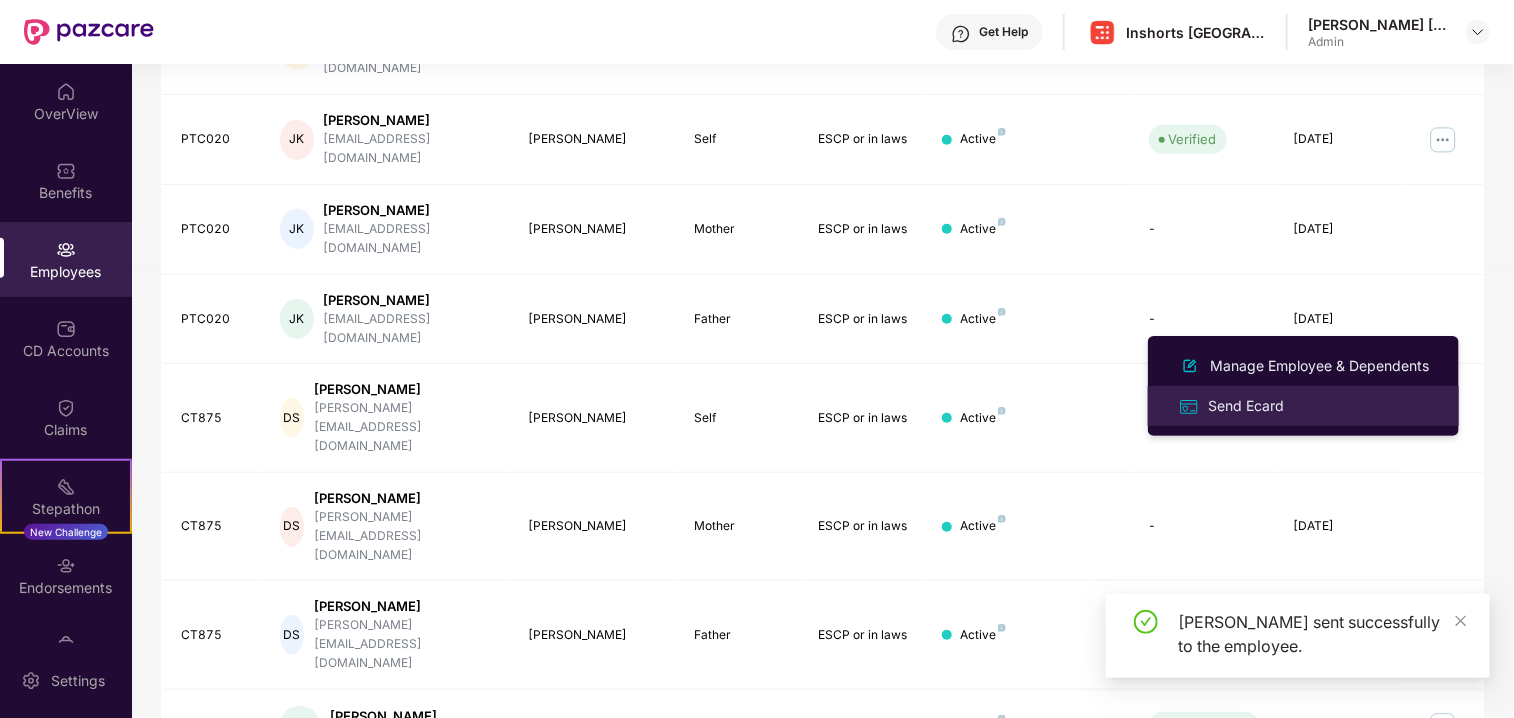 click on "Send Ecard" at bounding box center (1246, 406) 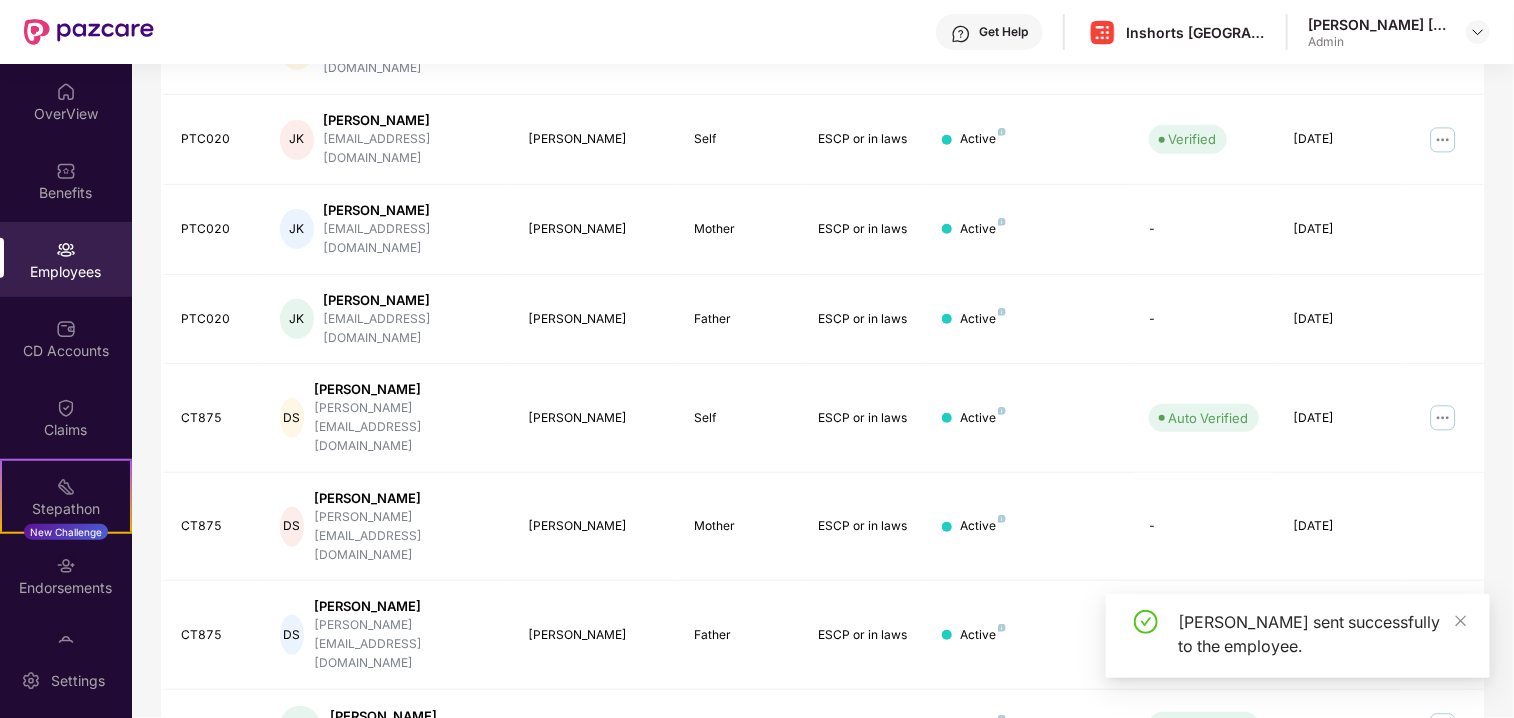 click on "[PERSON_NAME] sent successfully to the employee." at bounding box center (1298, 644) 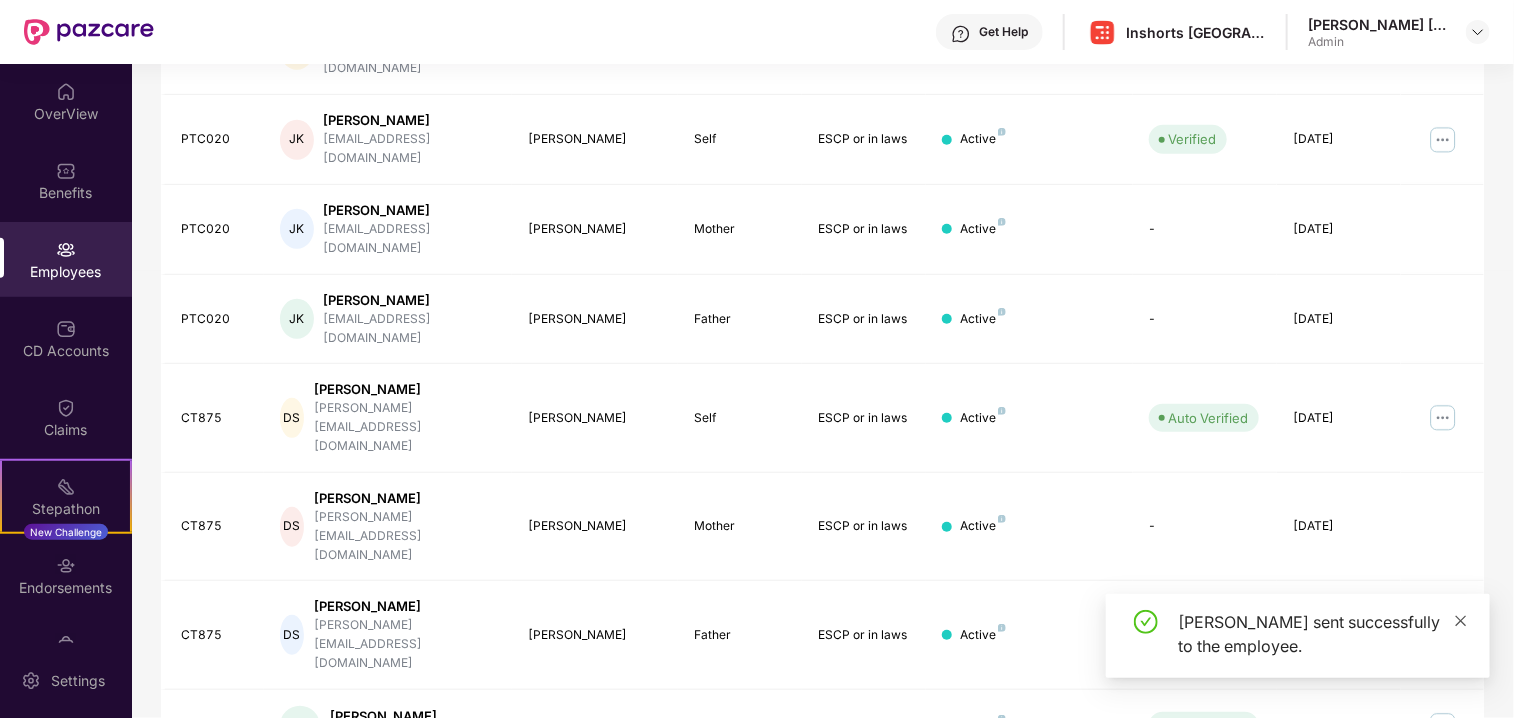 click 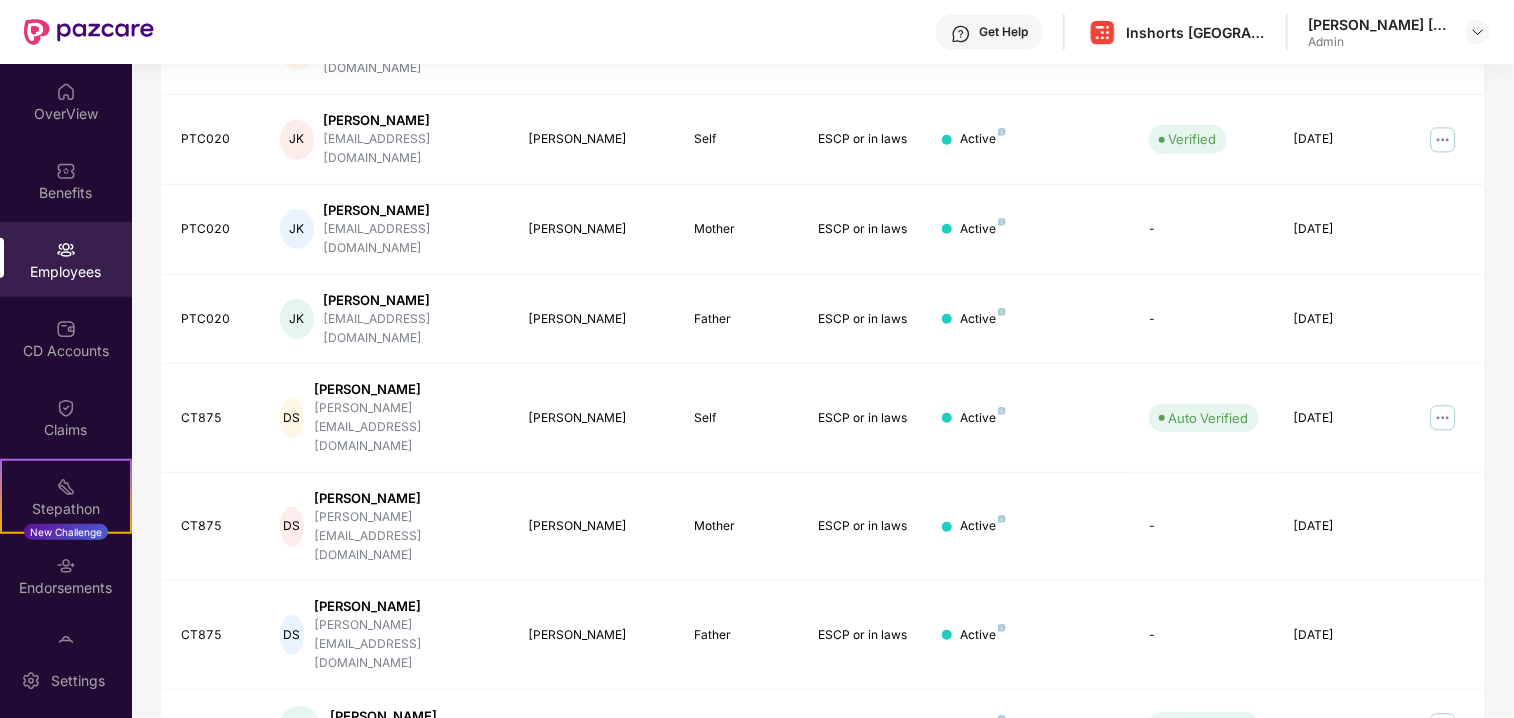 click on "7" at bounding box center (1325, 871) 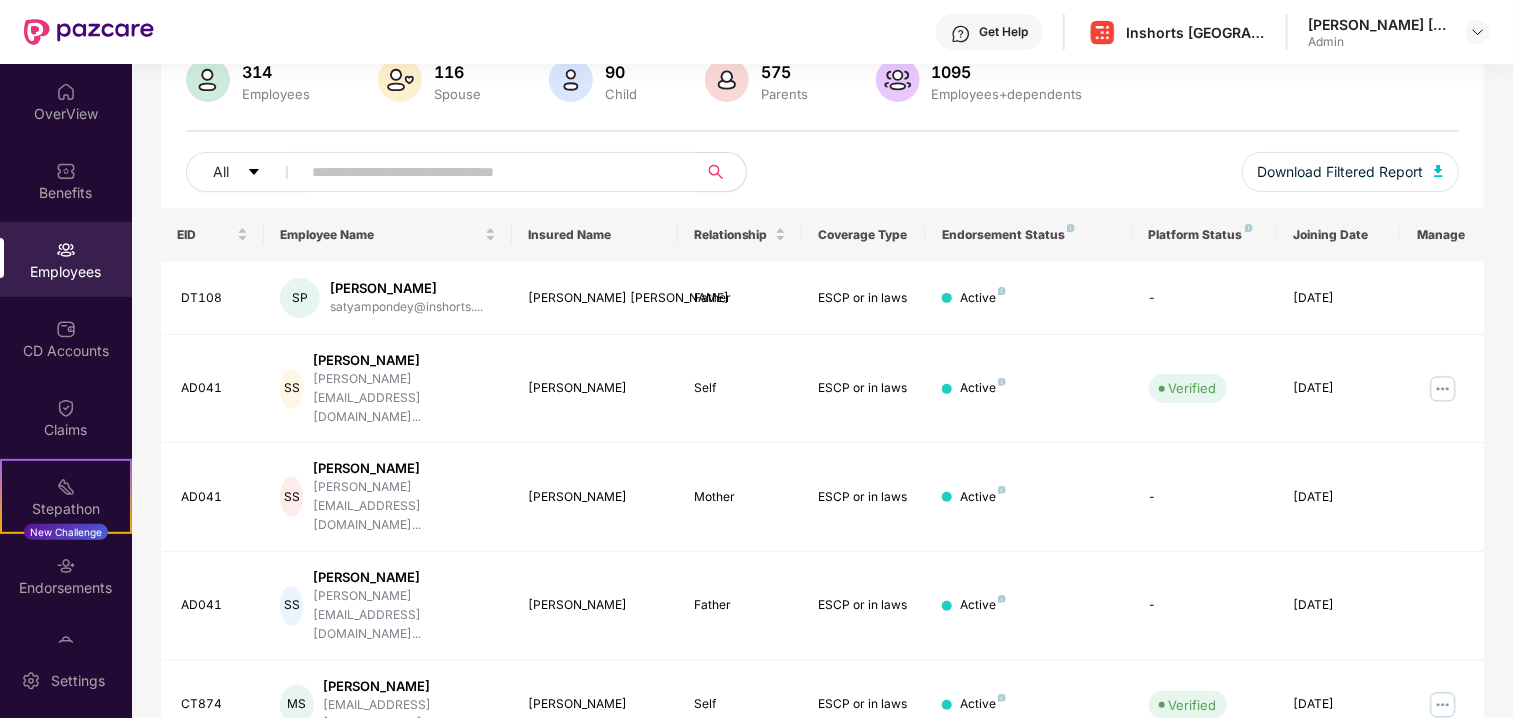 scroll, scrollTop: 163, scrollLeft: 0, axis: vertical 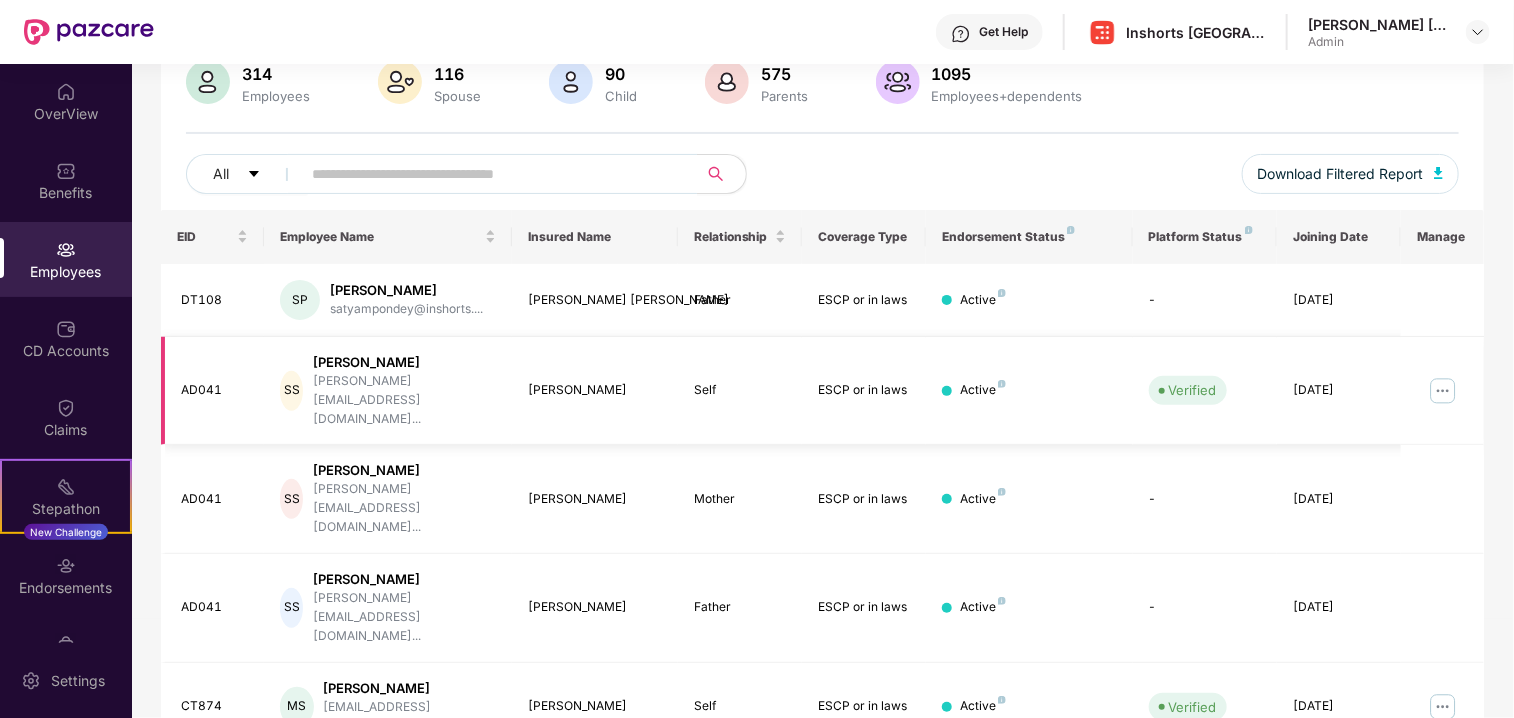 click at bounding box center [1443, 391] 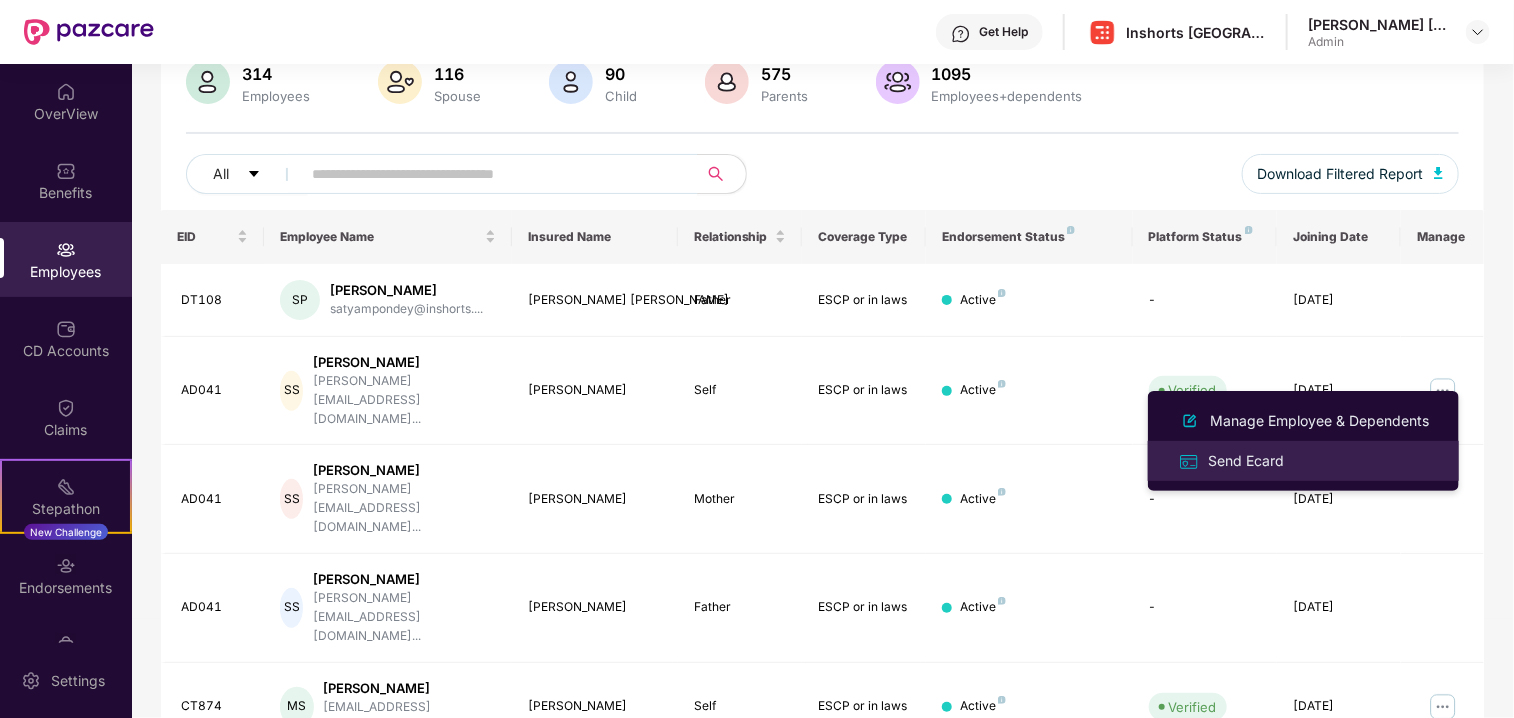 click on "Send Ecard" at bounding box center (1246, 461) 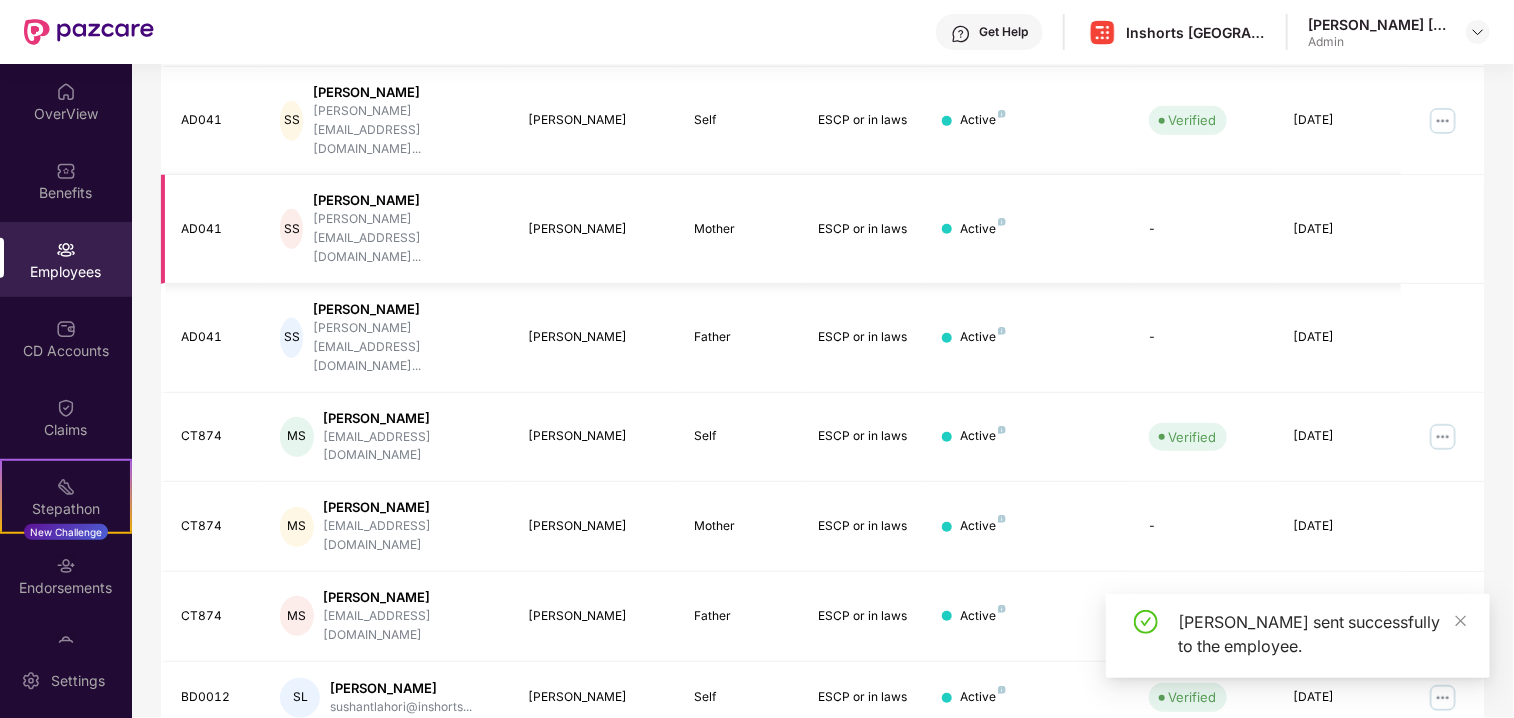 scroll, scrollTop: 434, scrollLeft: 0, axis: vertical 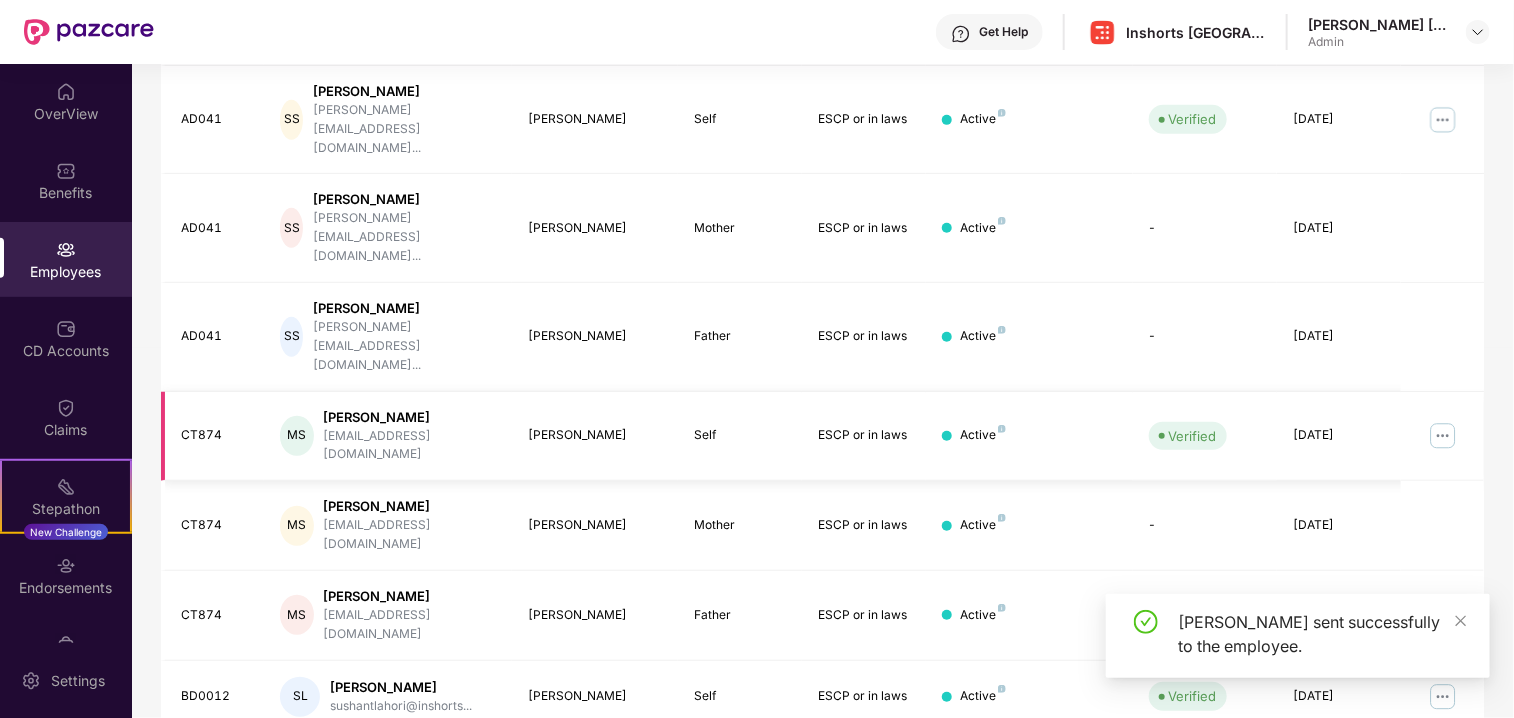 click at bounding box center (1443, 436) 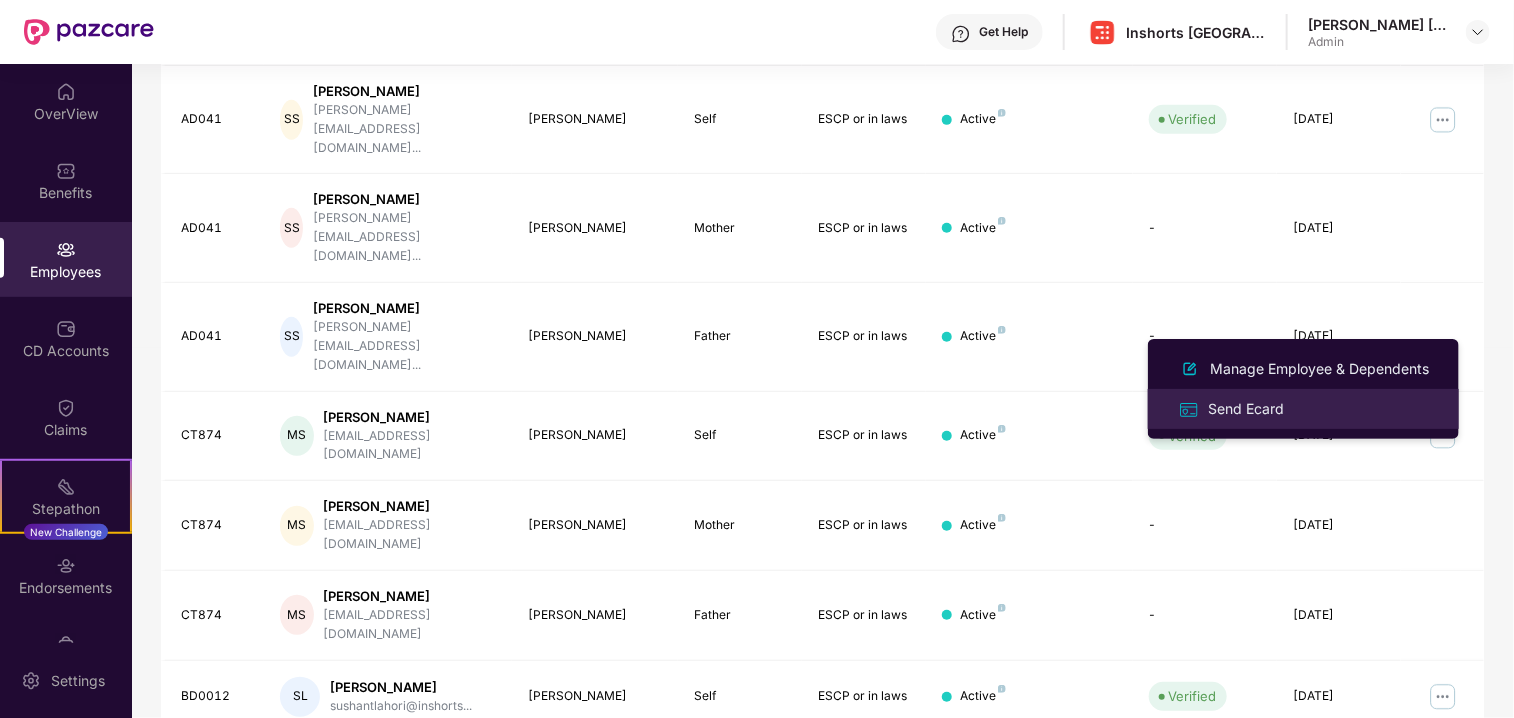 click on "Send Ecard" at bounding box center [1246, 409] 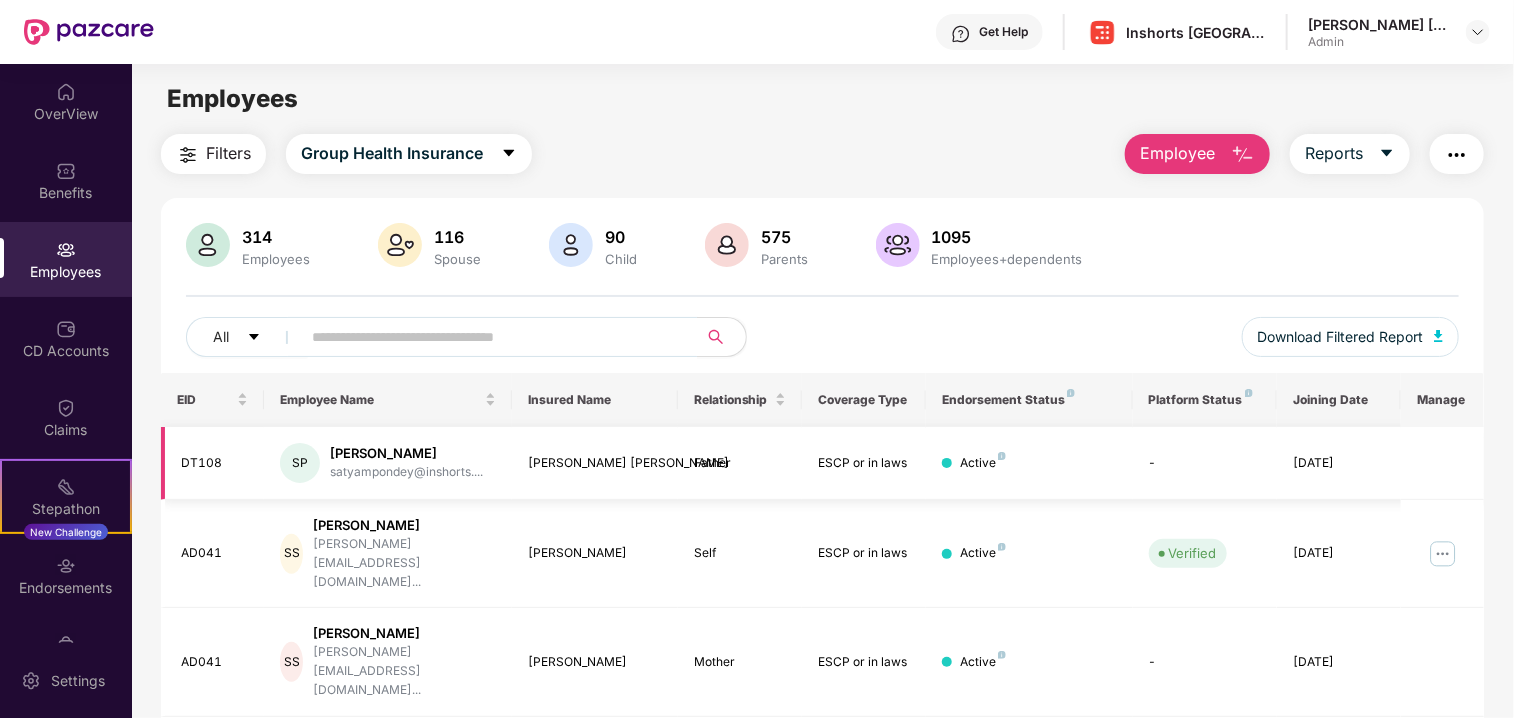scroll, scrollTop: 511, scrollLeft: 0, axis: vertical 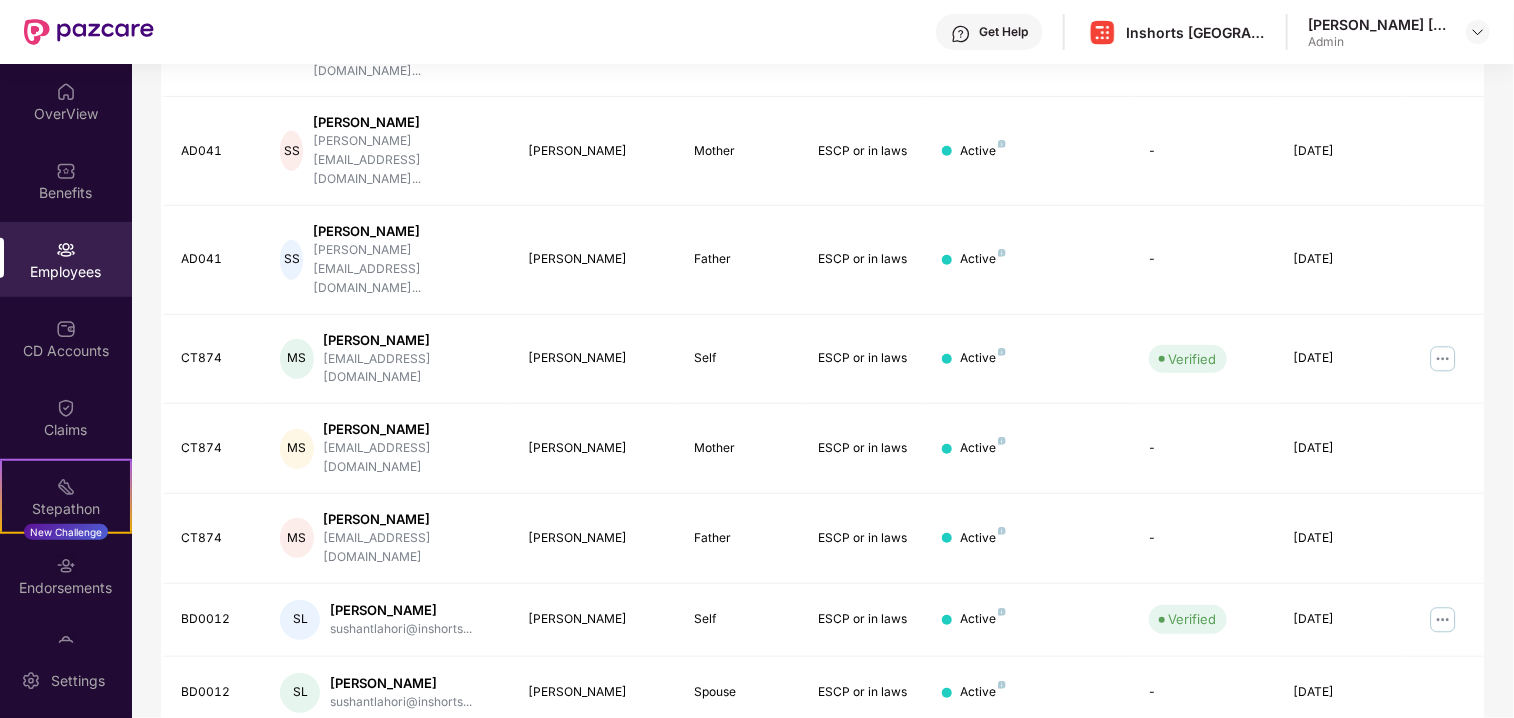 click on "1" at bounding box center (1157, 838) 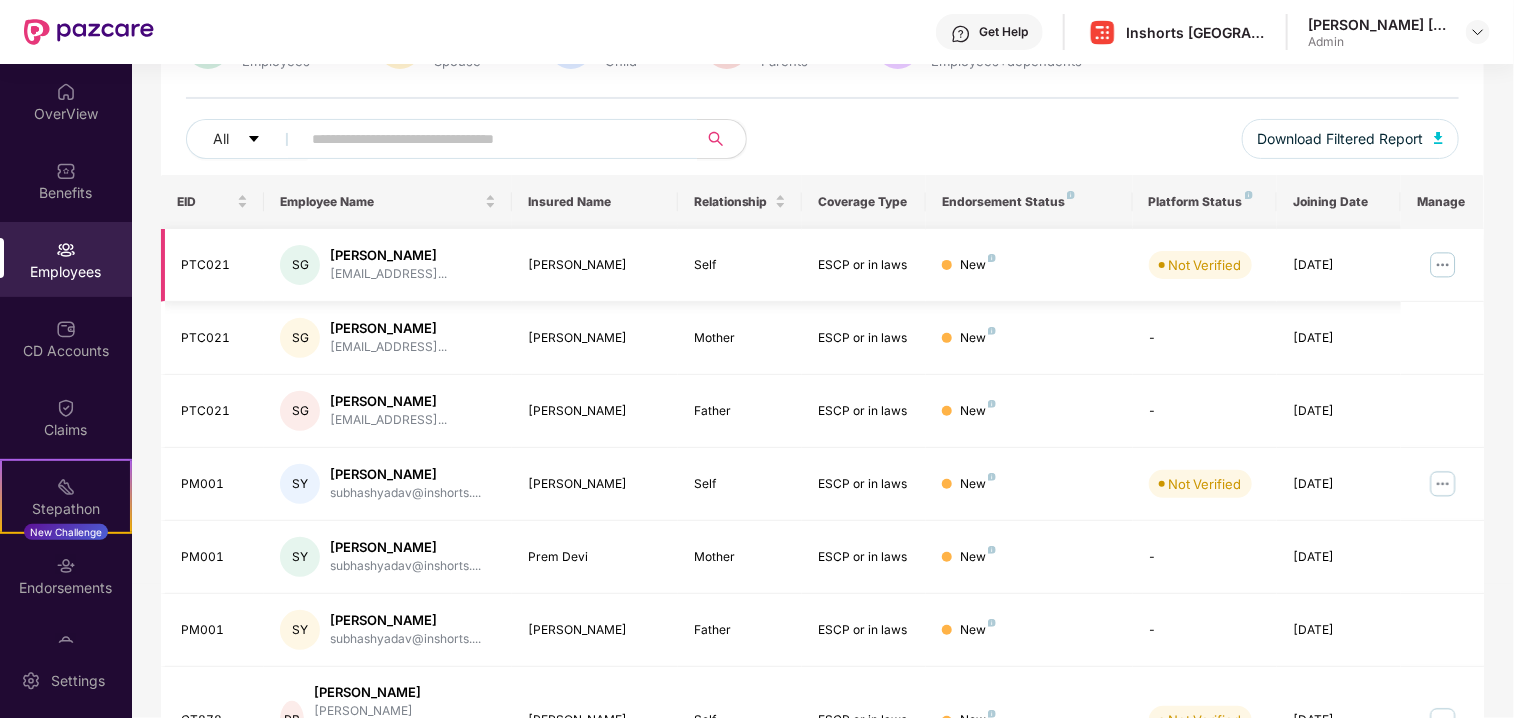 scroll, scrollTop: 0, scrollLeft: 0, axis: both 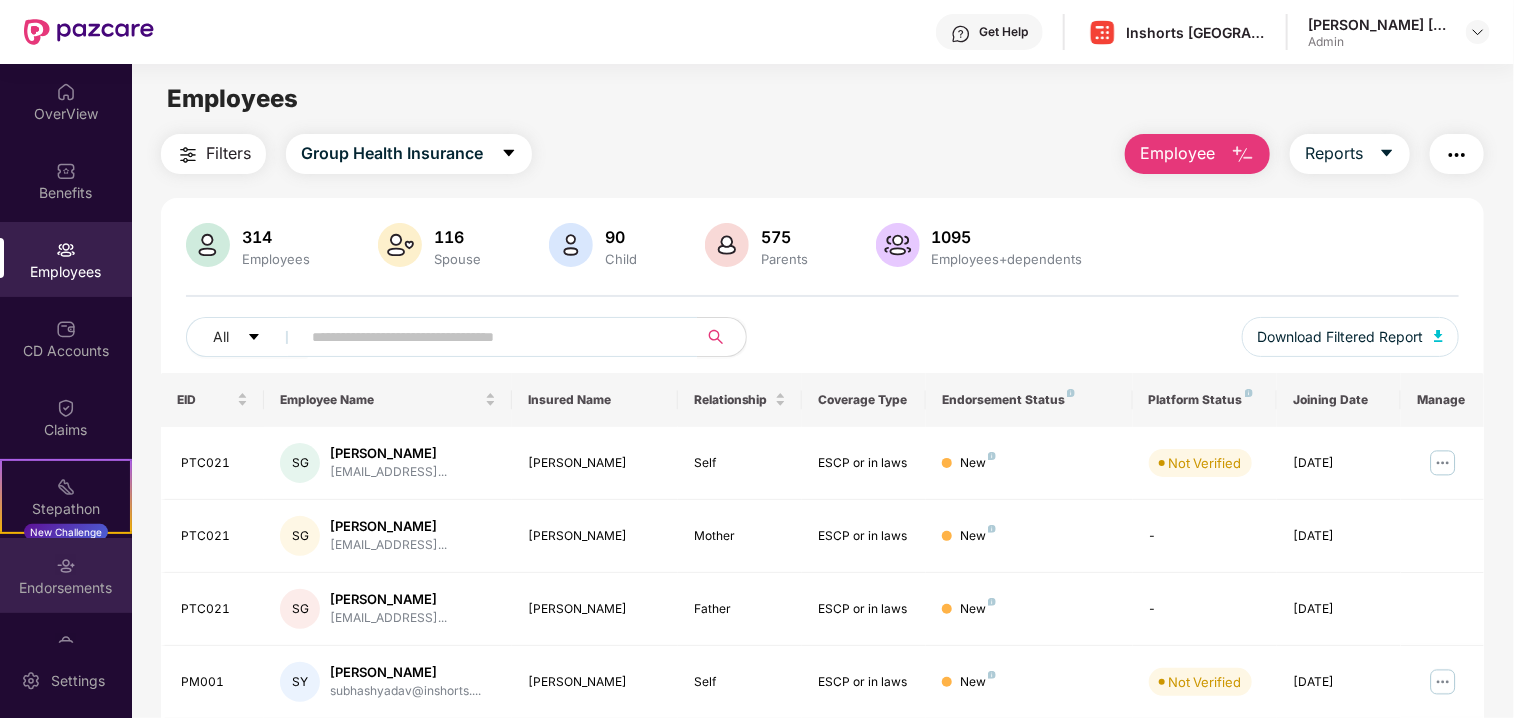 click at bounding box center (66, 566) 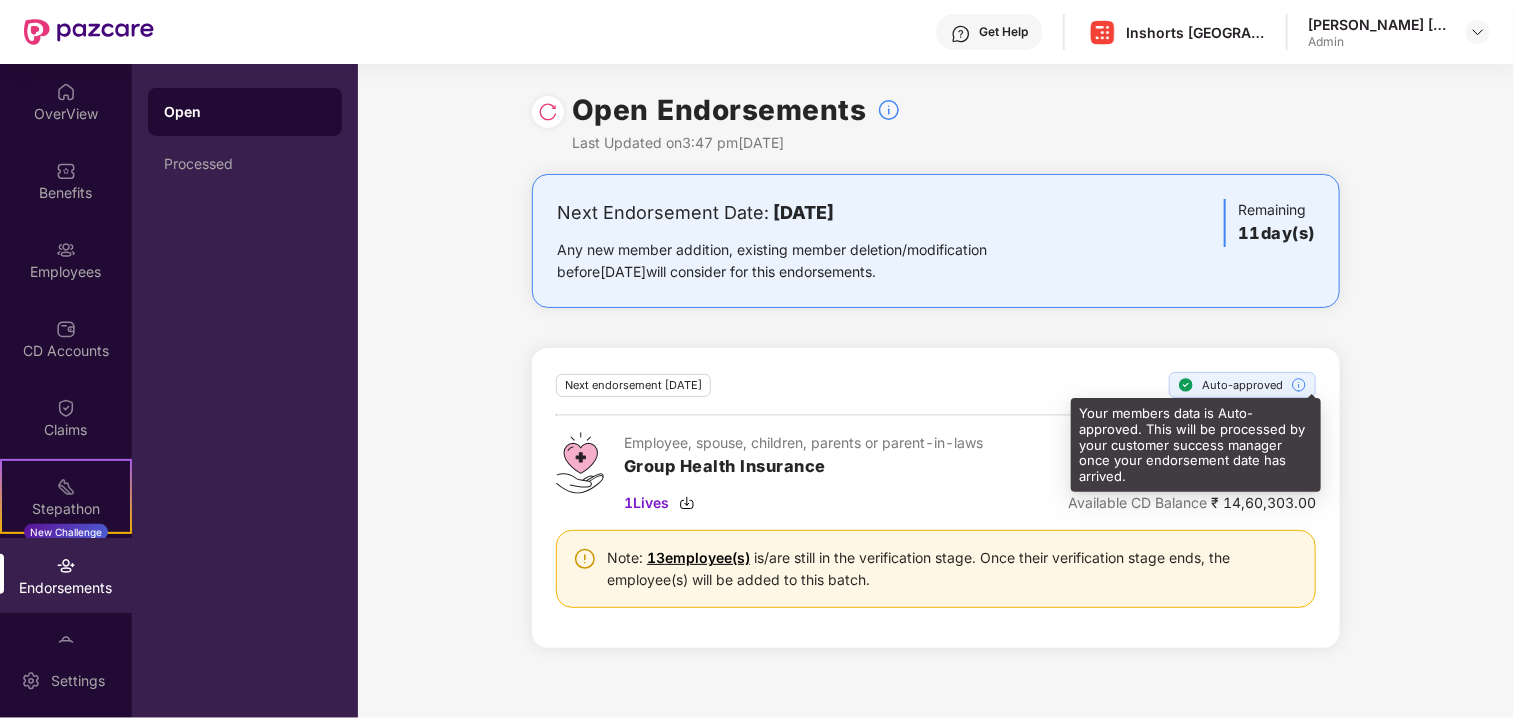 click at bounding box center (1299, 385) 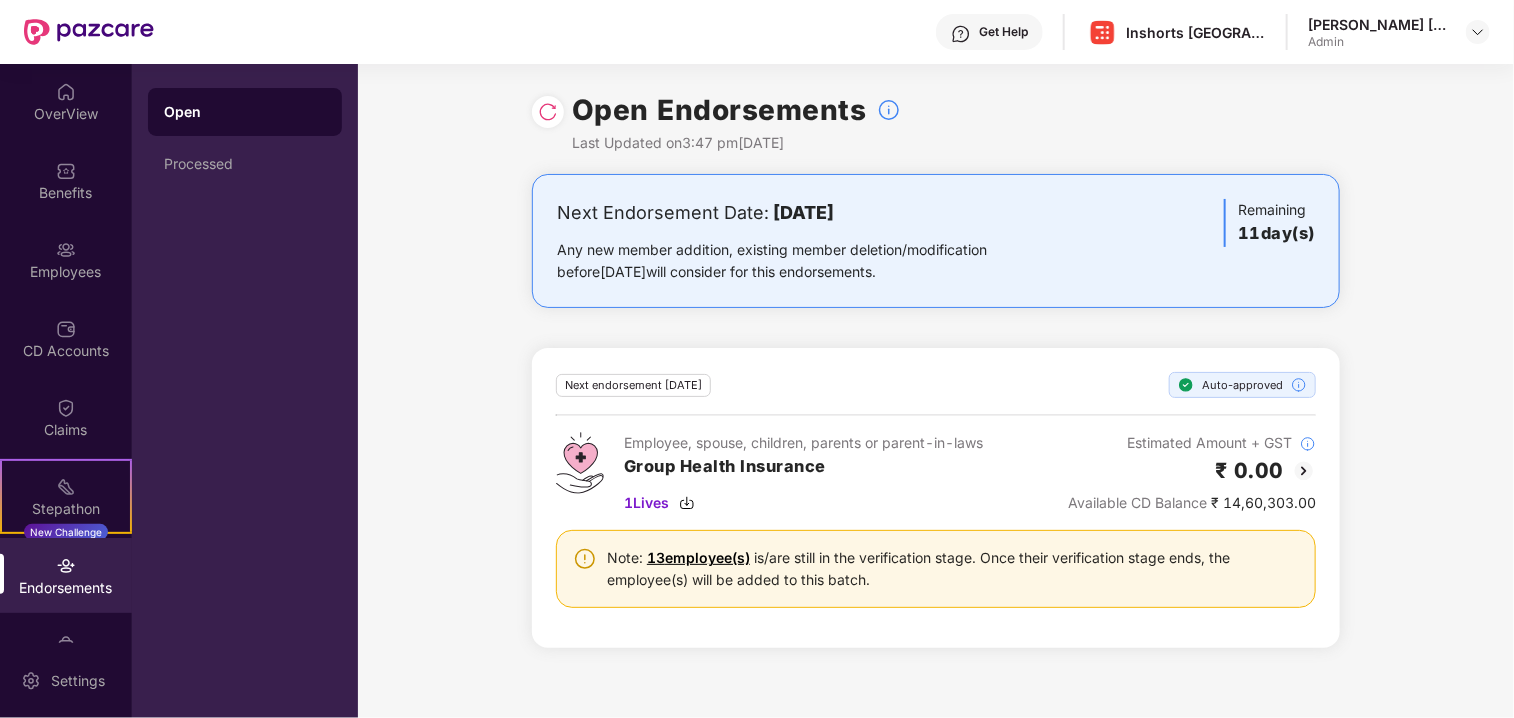 click on "Auto-approved" at bounding box center (1242, 385) 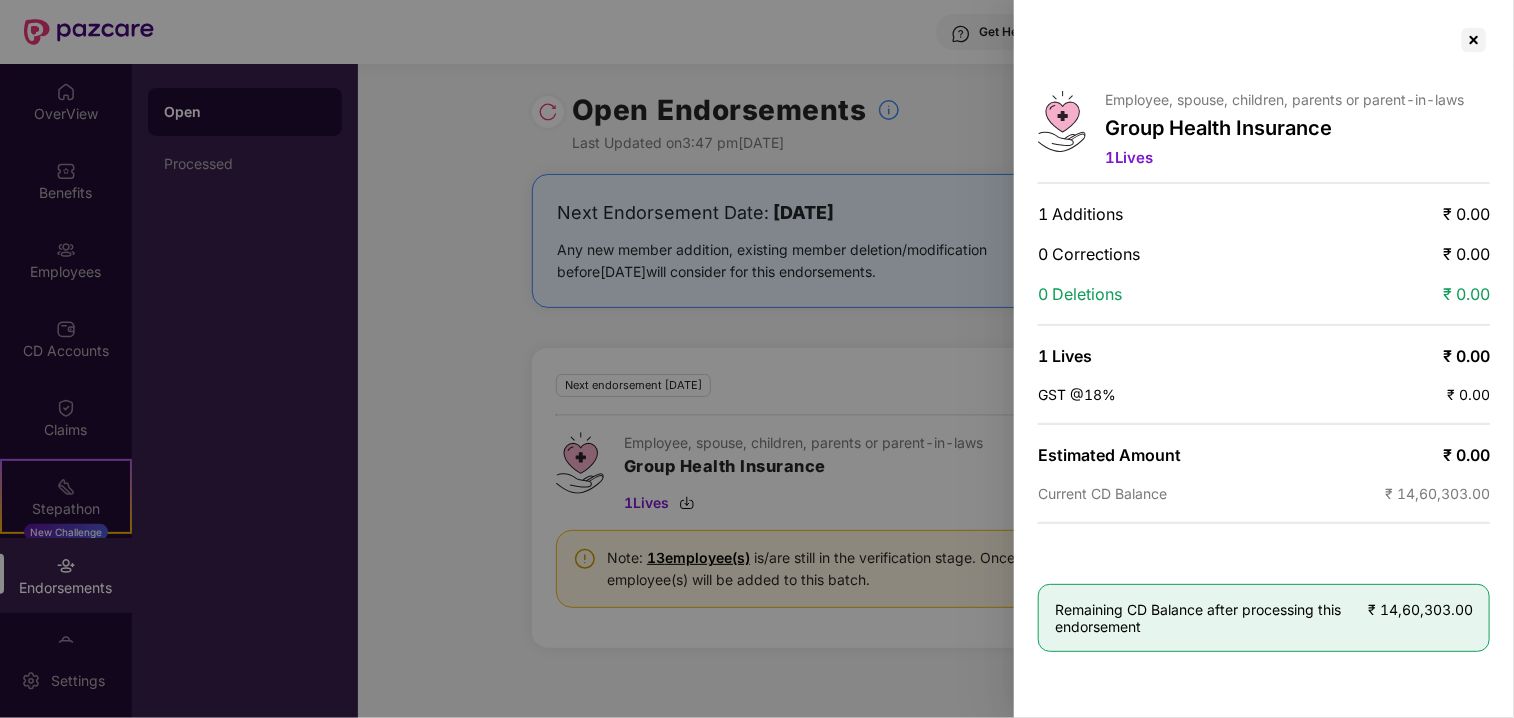click at bounding box center (757, 359) 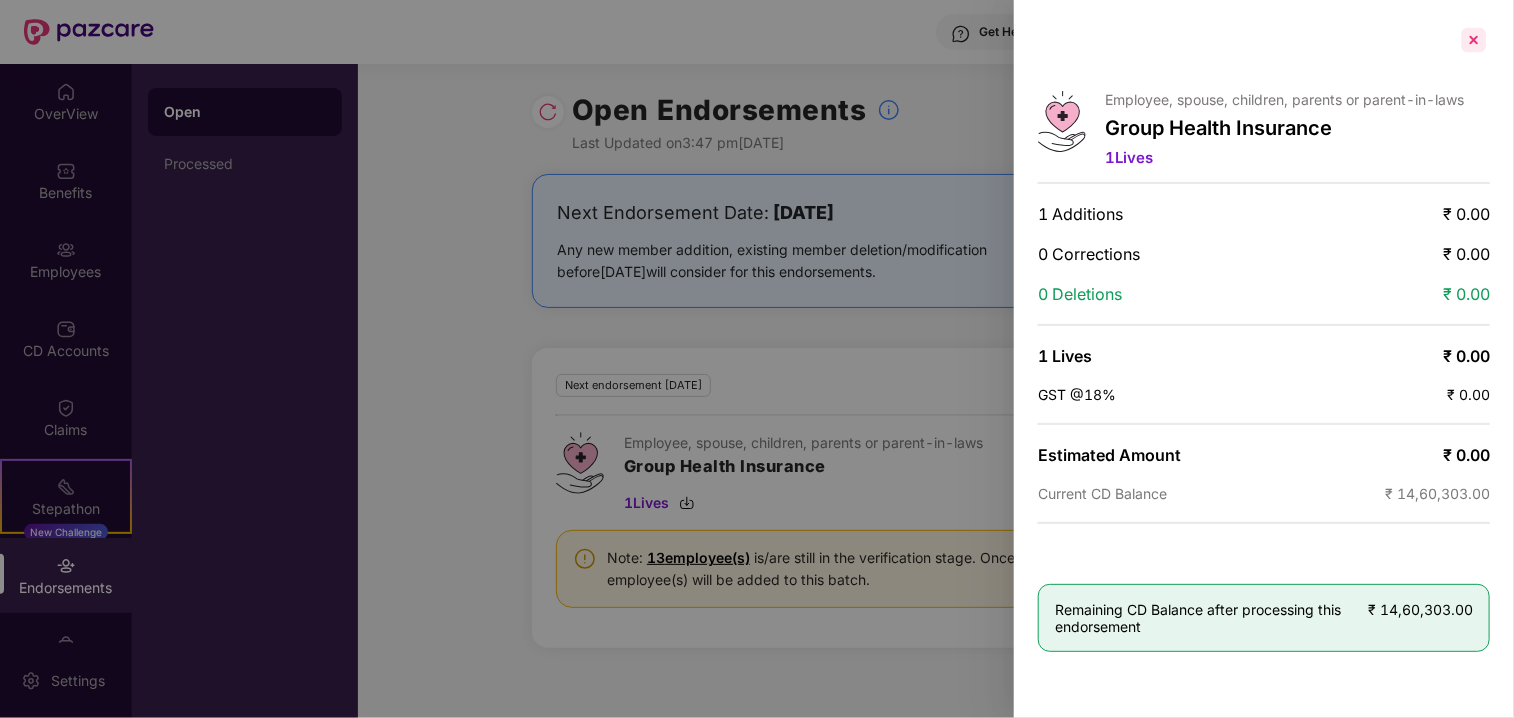 click at bounding box center [1474, 40] 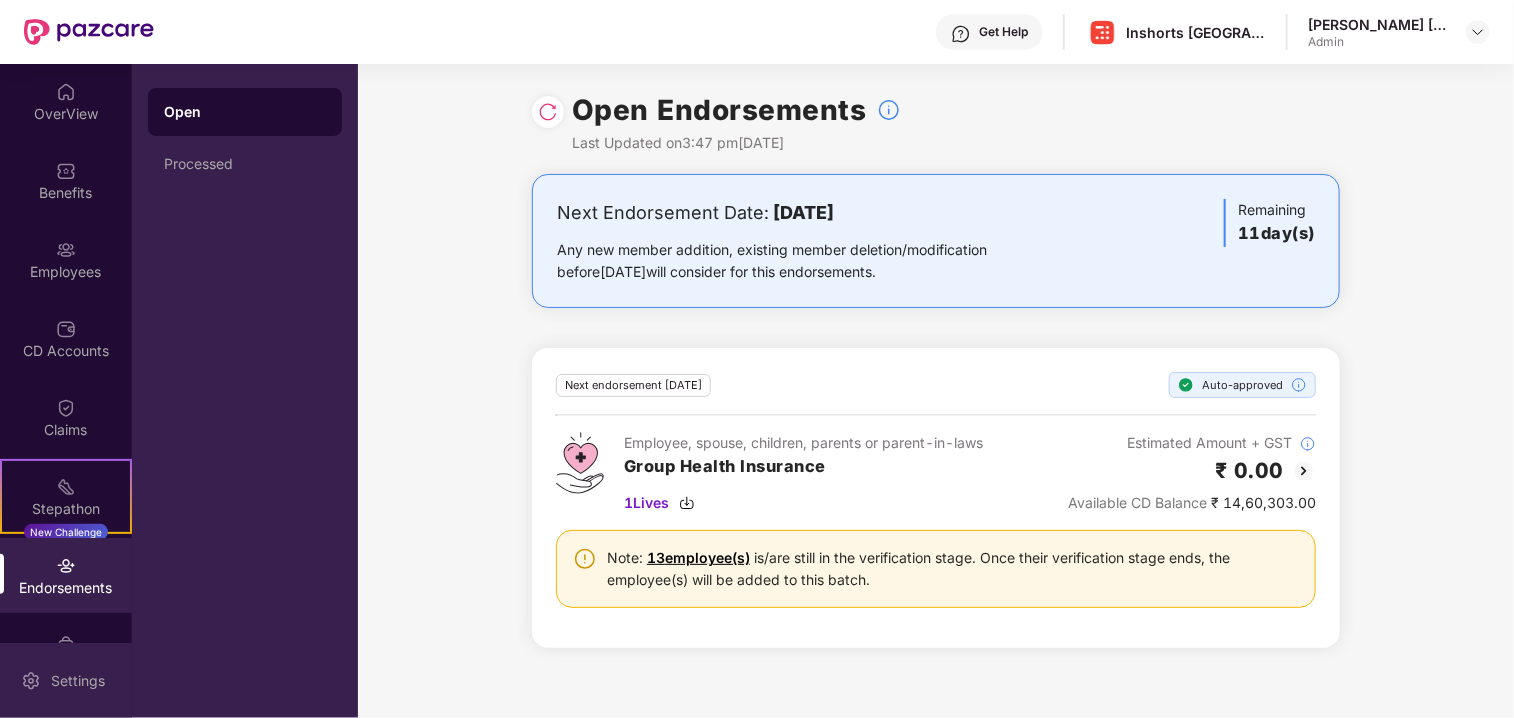 click on "Settings" at bounding box center [78, 681] 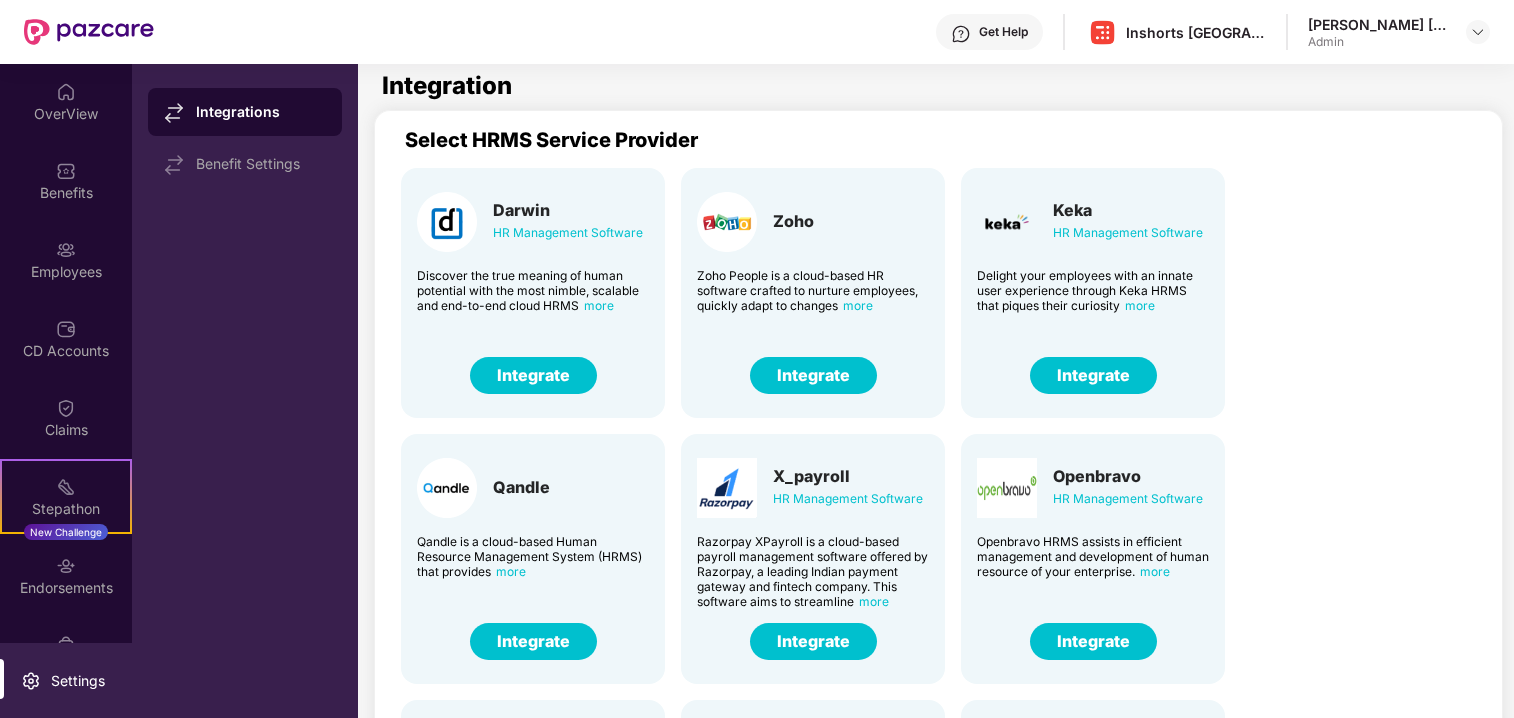 scroll, scrollTop: 0, scrollLeft: 0, axis: both 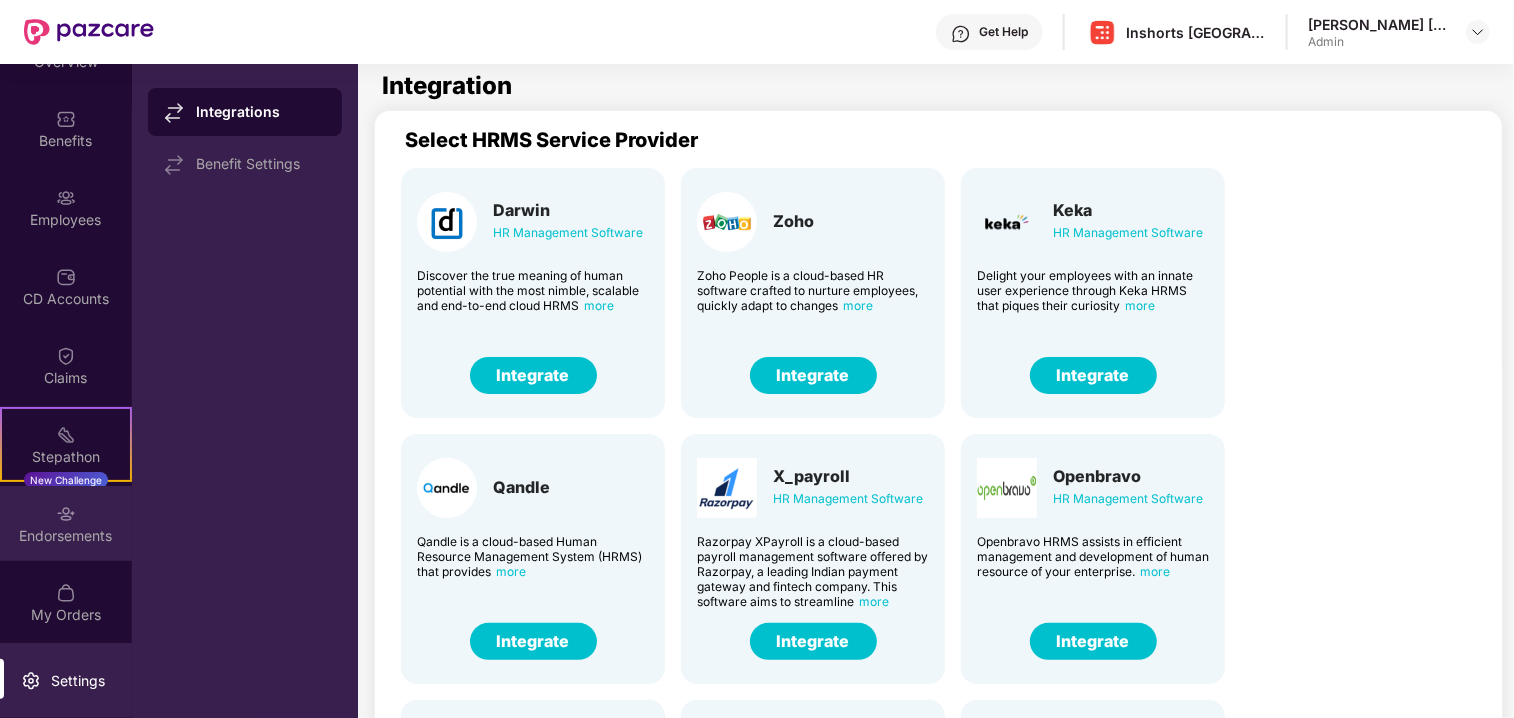 click on "Endorsements" at bounding box center (66, 536) 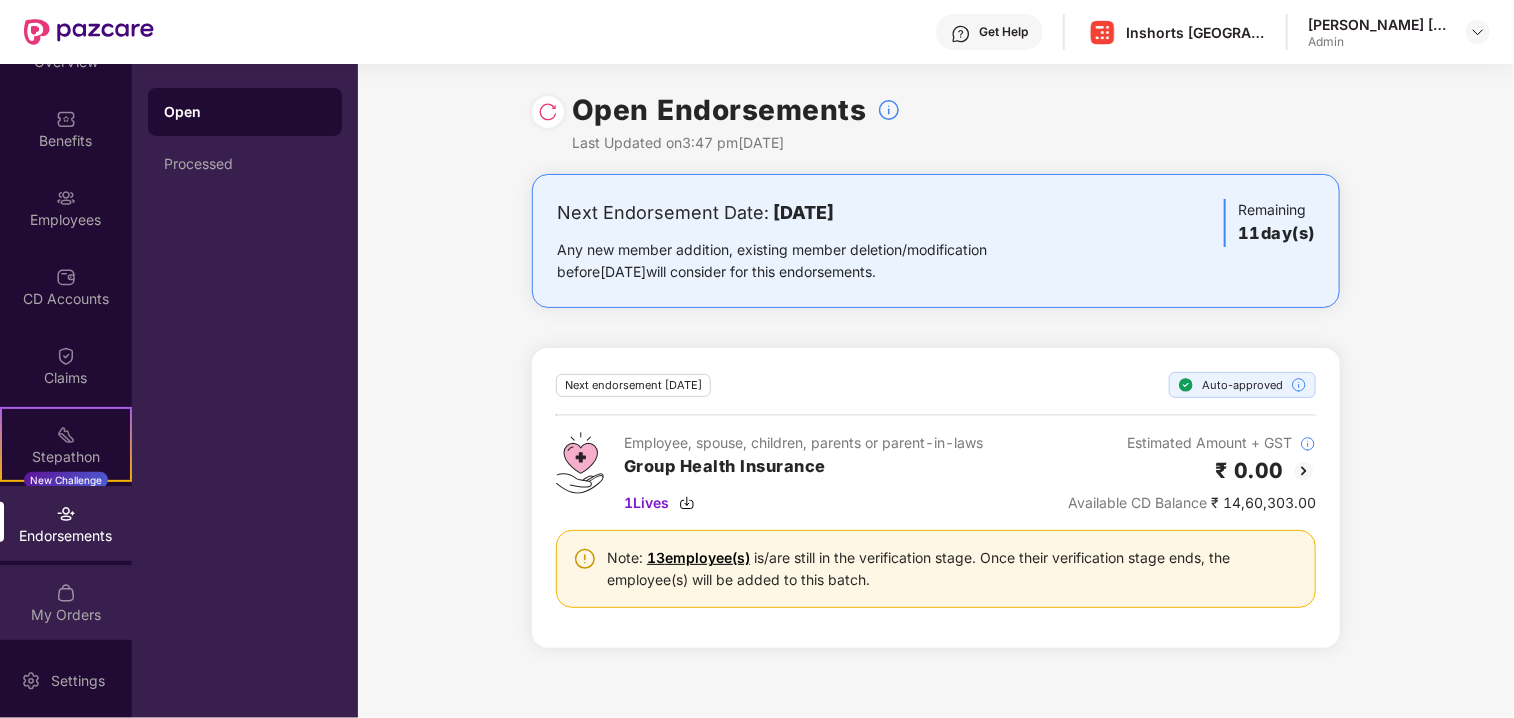 click at bounding box center [66, 593] 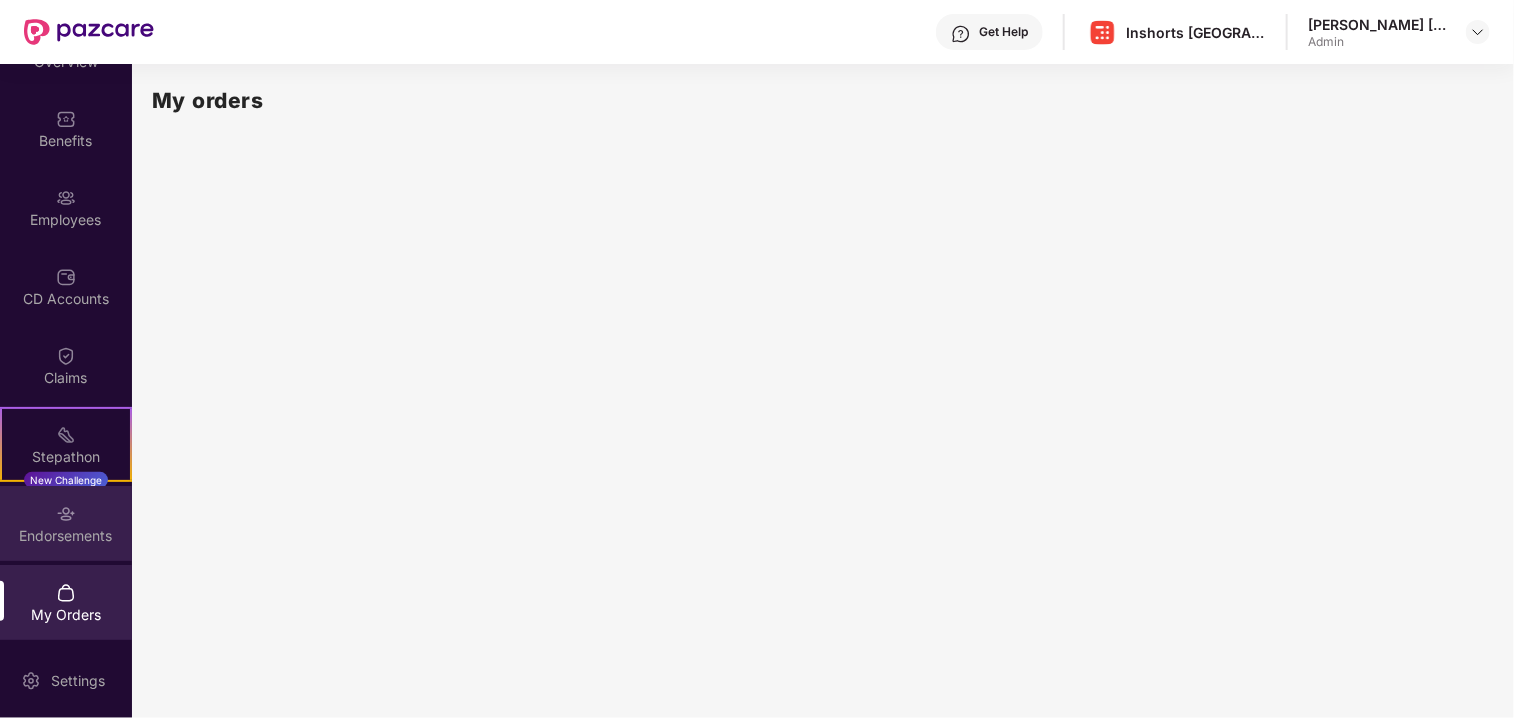 click at bounding box center (66, 514) 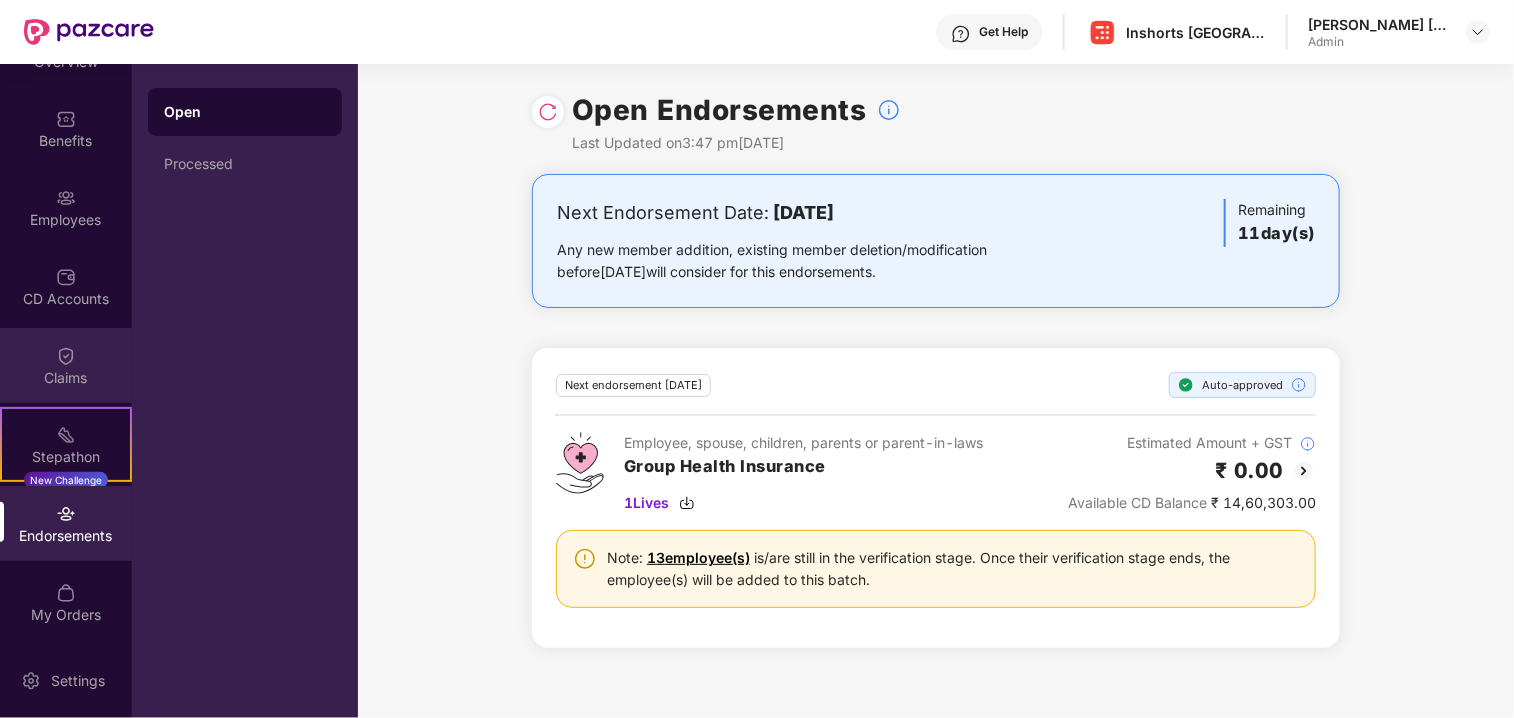 click on "Claims" at bounding box center (66, 378) 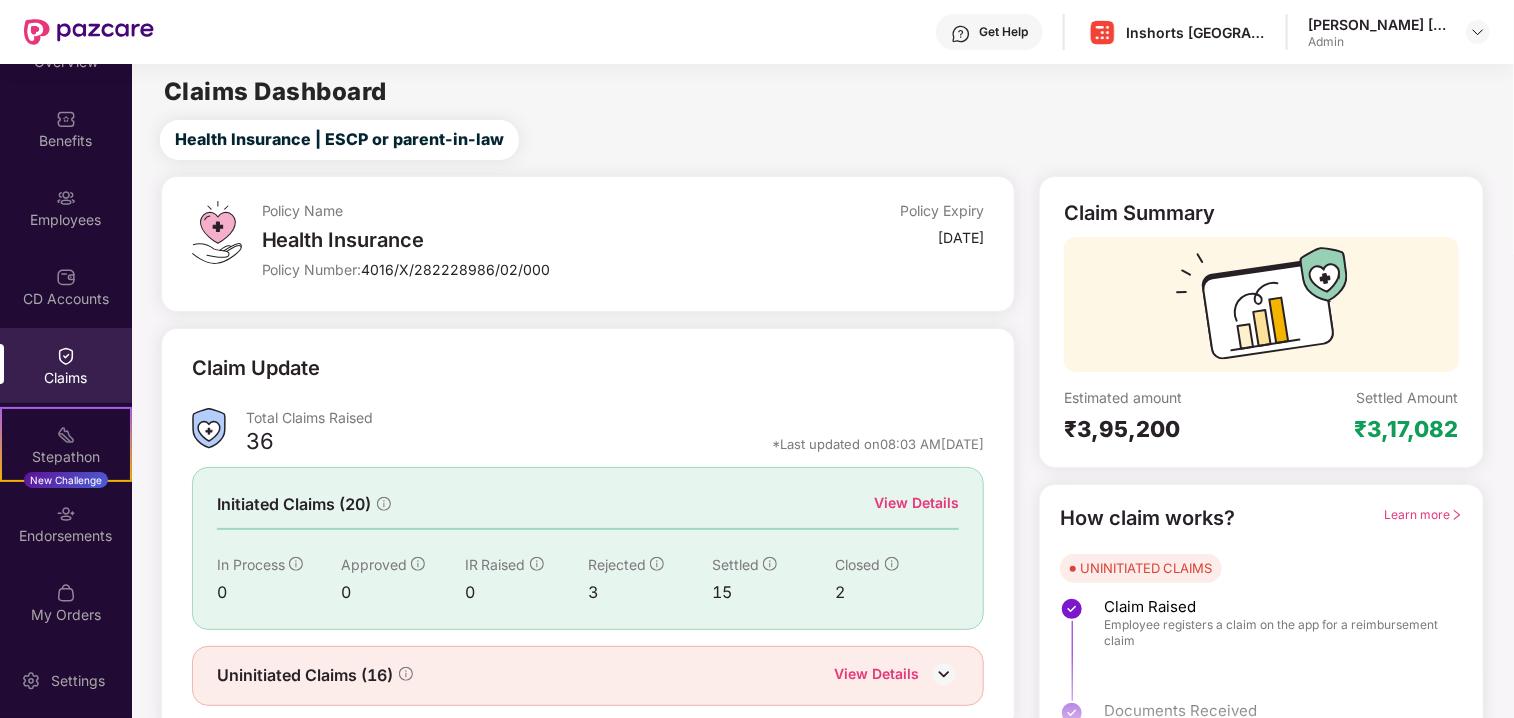 scroll, scrollTop: 64, scrollLeft: 0, axis: vertical 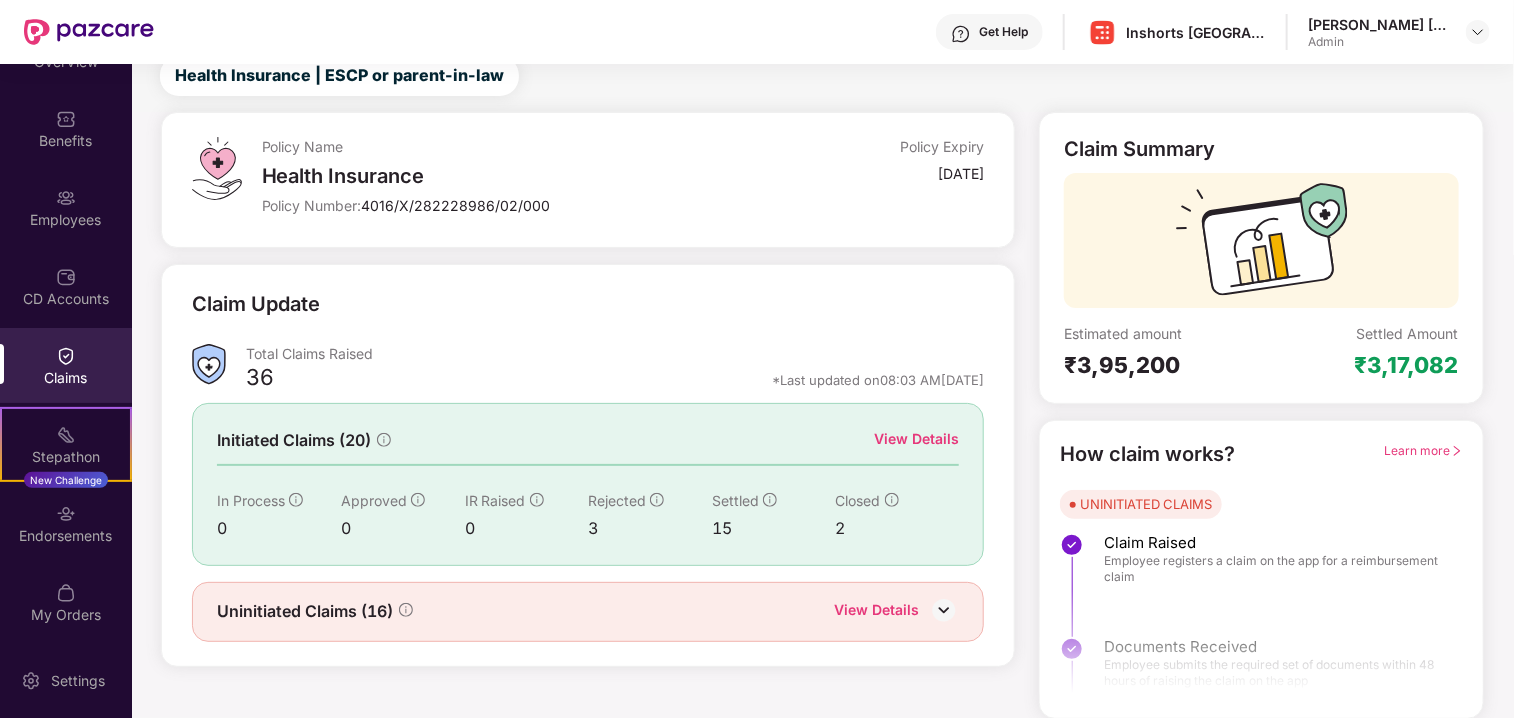 click at bounding box center (66, 356) 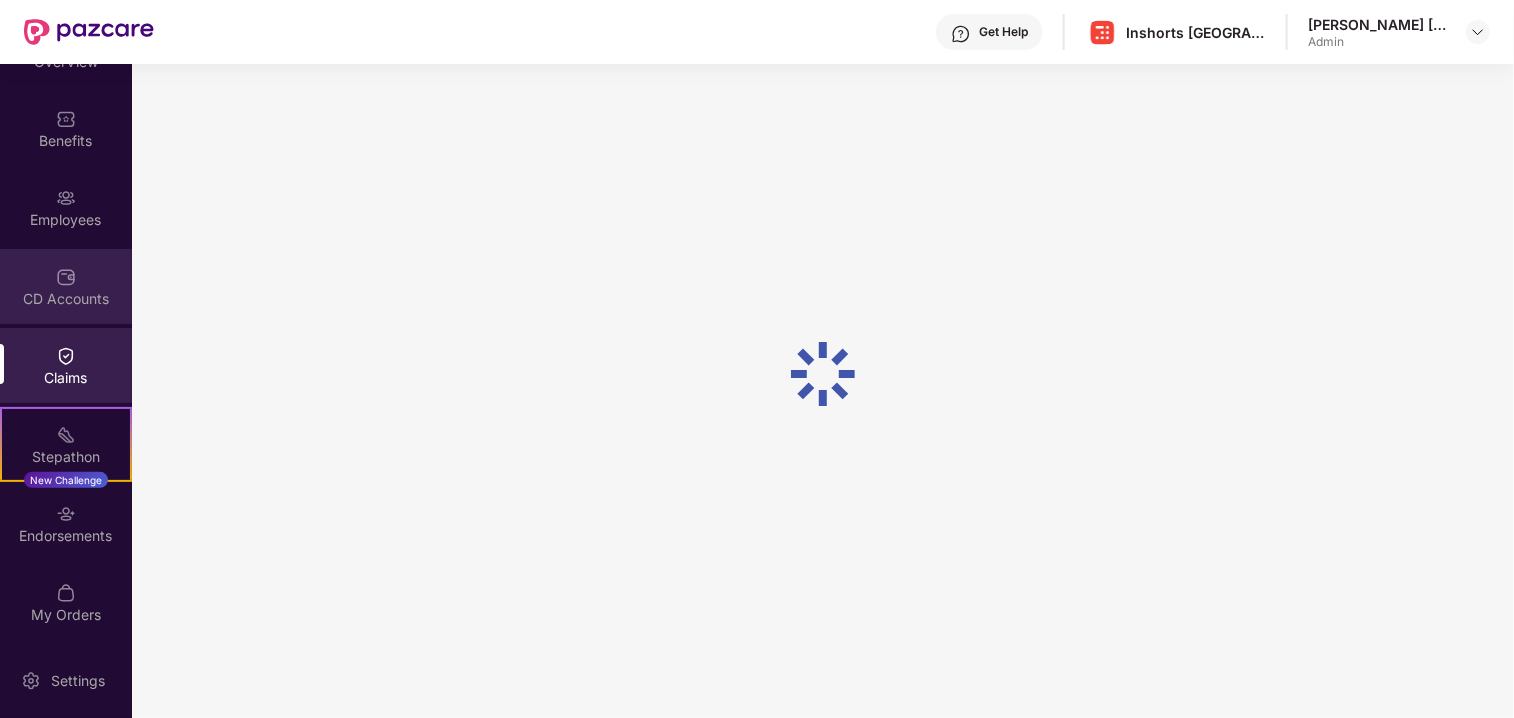 scroll, scrollTop: 64, scrollLeft: 0, axis: vertical 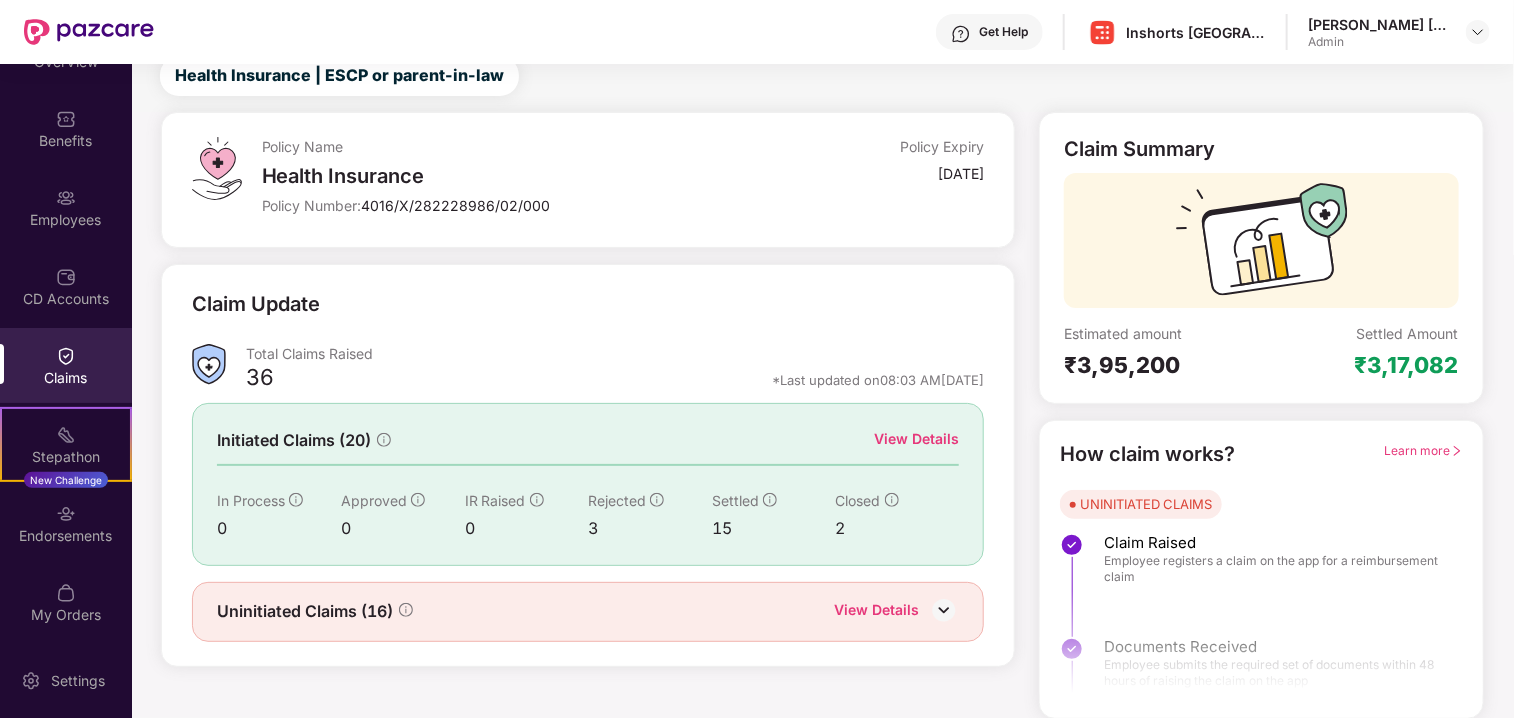 click on "CD Accounts" at bounding box center (66, 299) 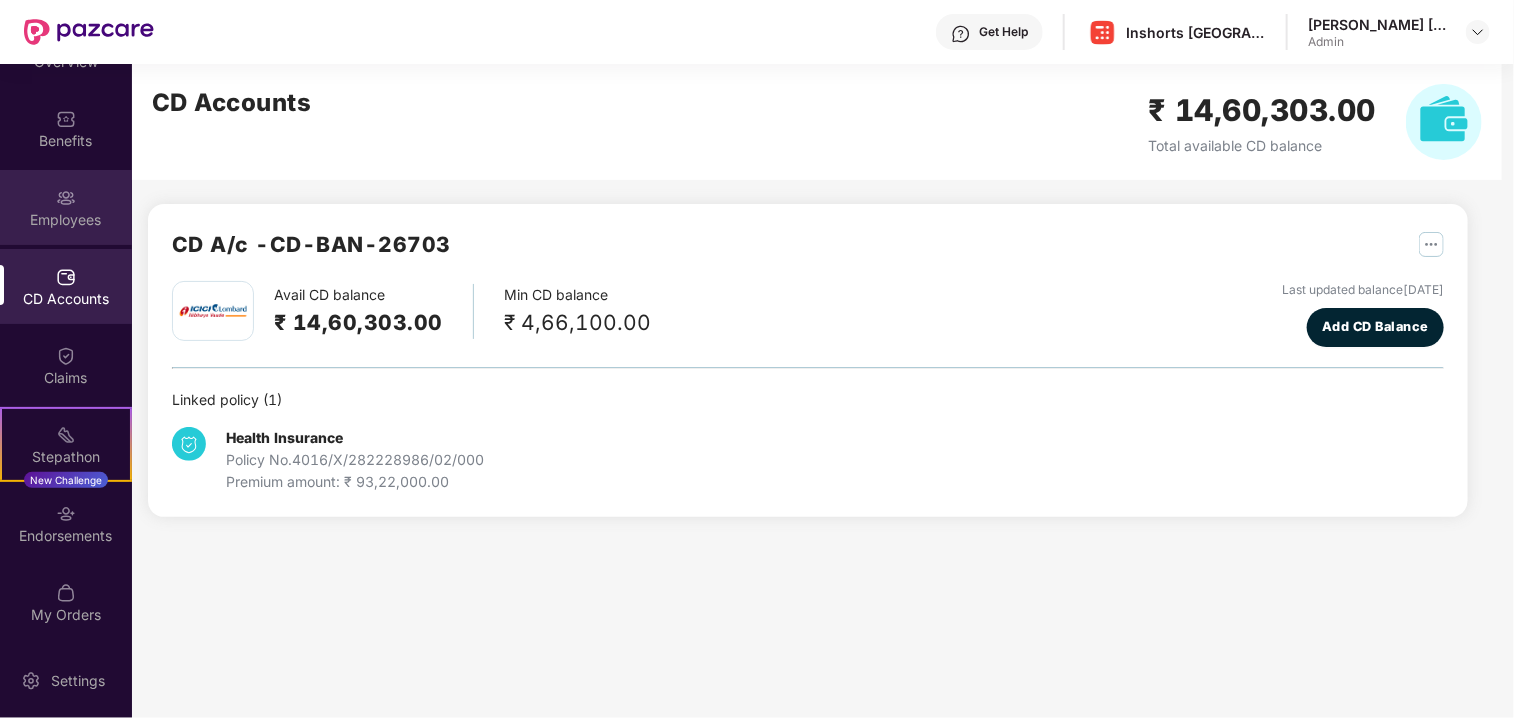 click at bounding box center [66, 198] 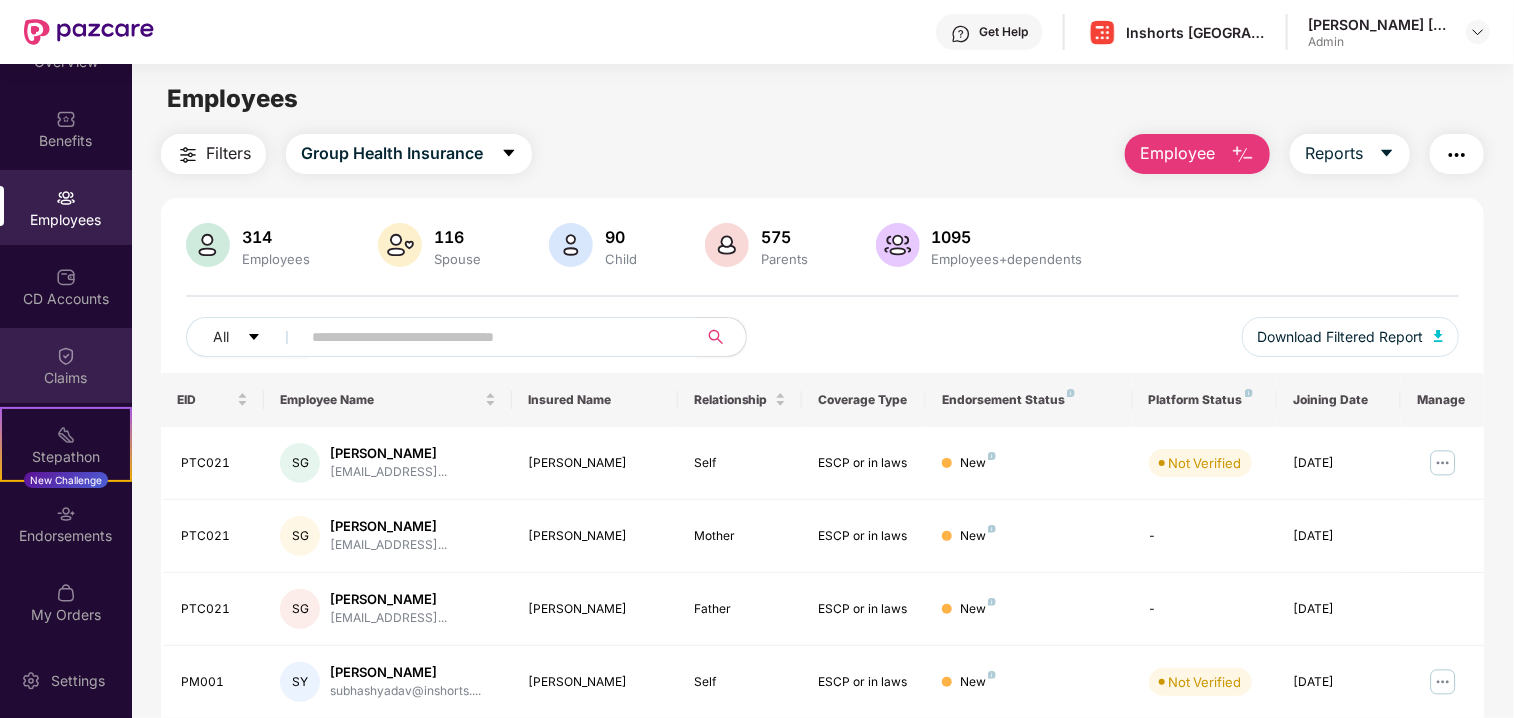 scroll, scrollTop: 0, scrollLeft: 0, axis: both 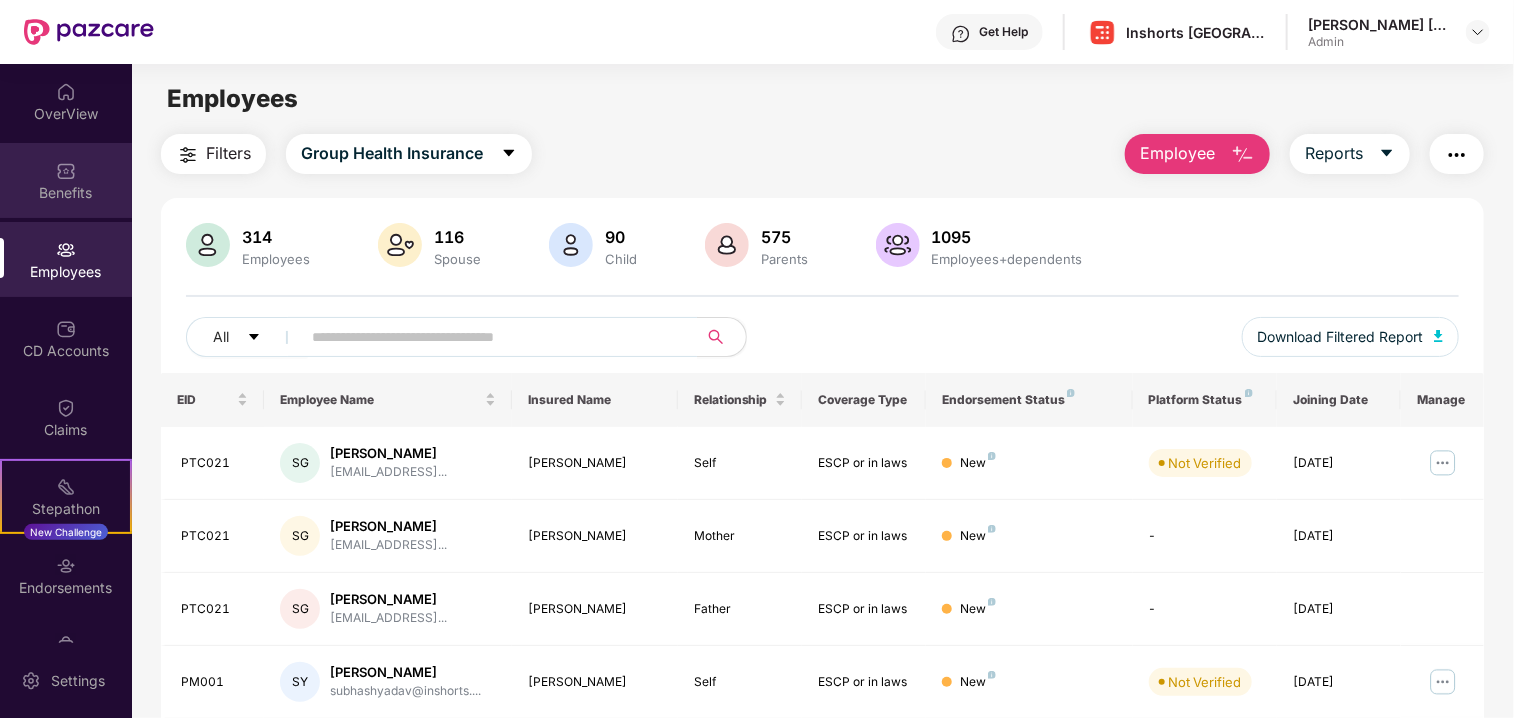 click on "Benefits" at bounding box center [66, 180] 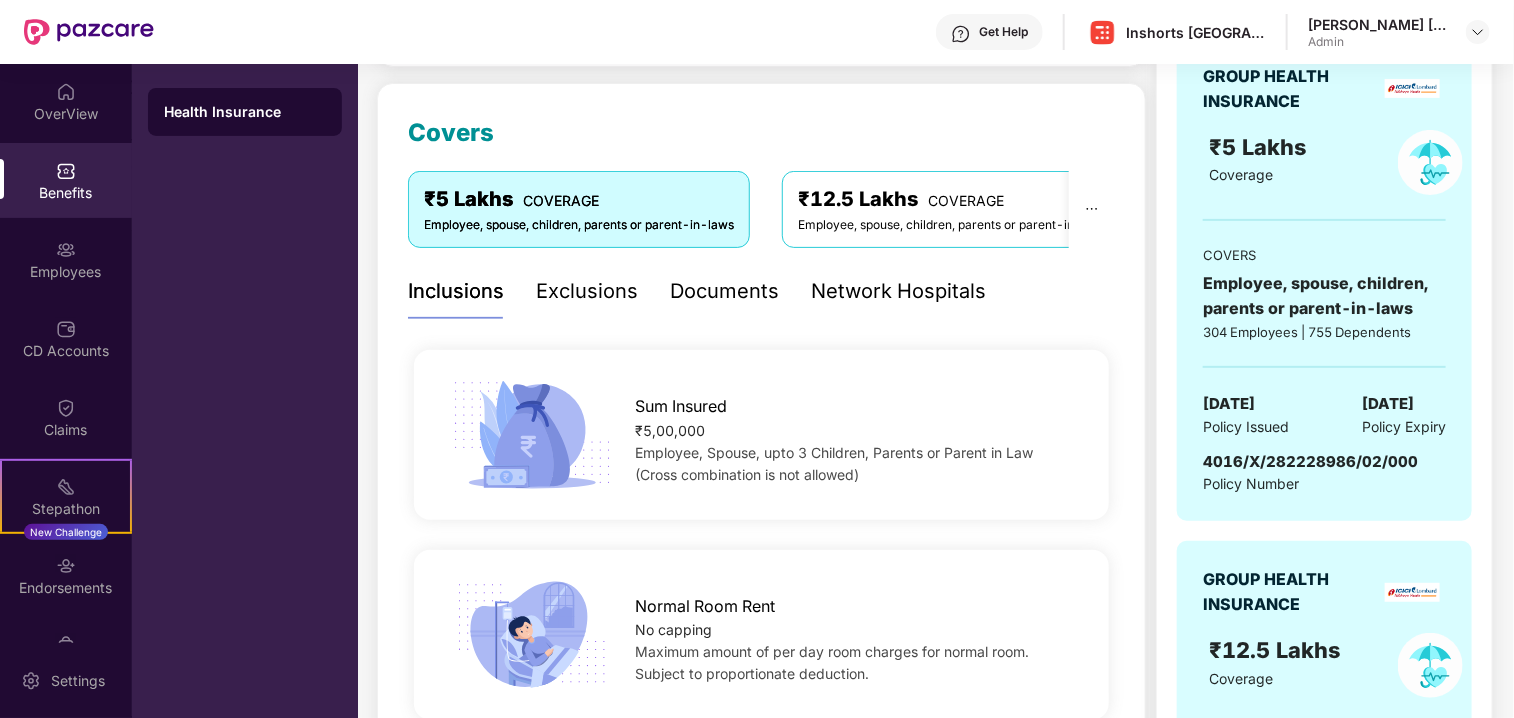 scroll, scrollTop: 0, scrollLeft: 0, axis: both 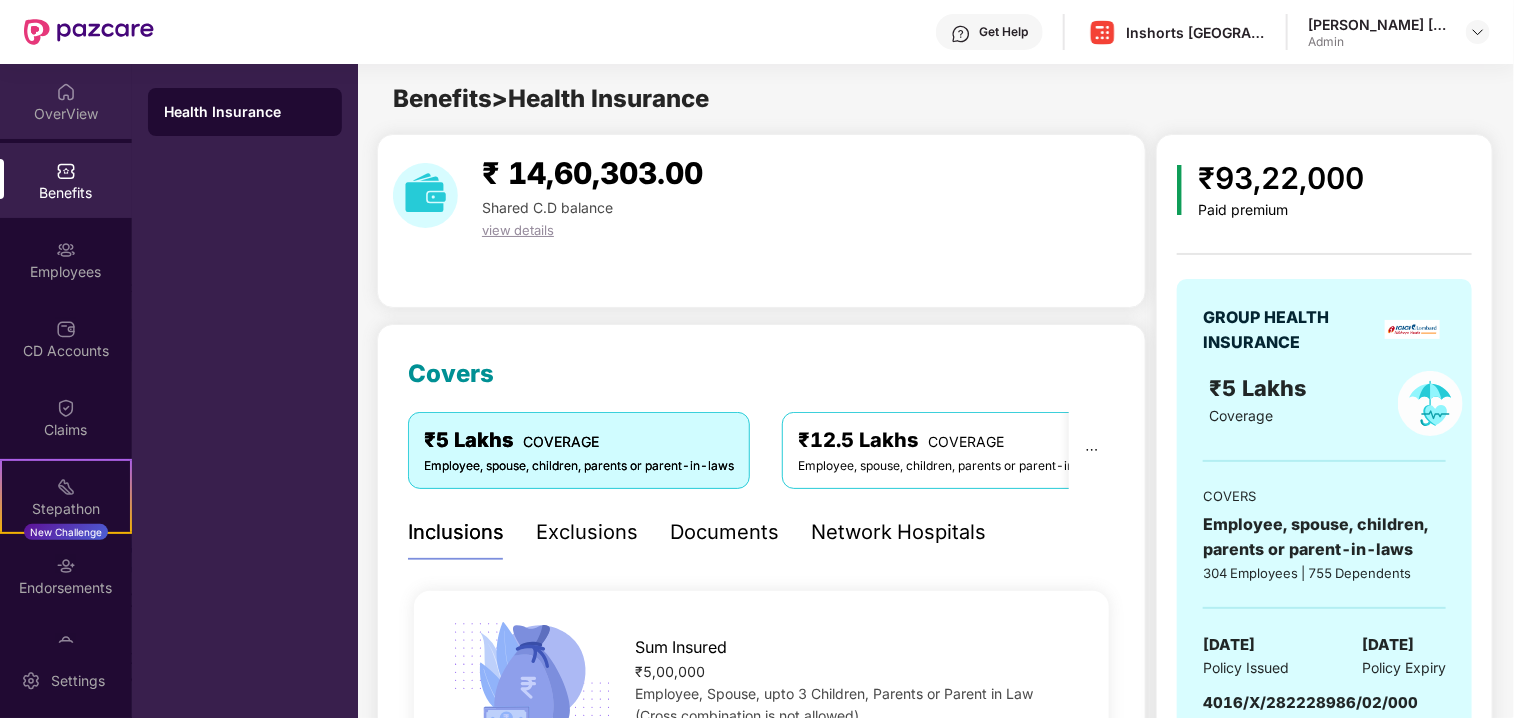 click at bounding box center (66, 92) 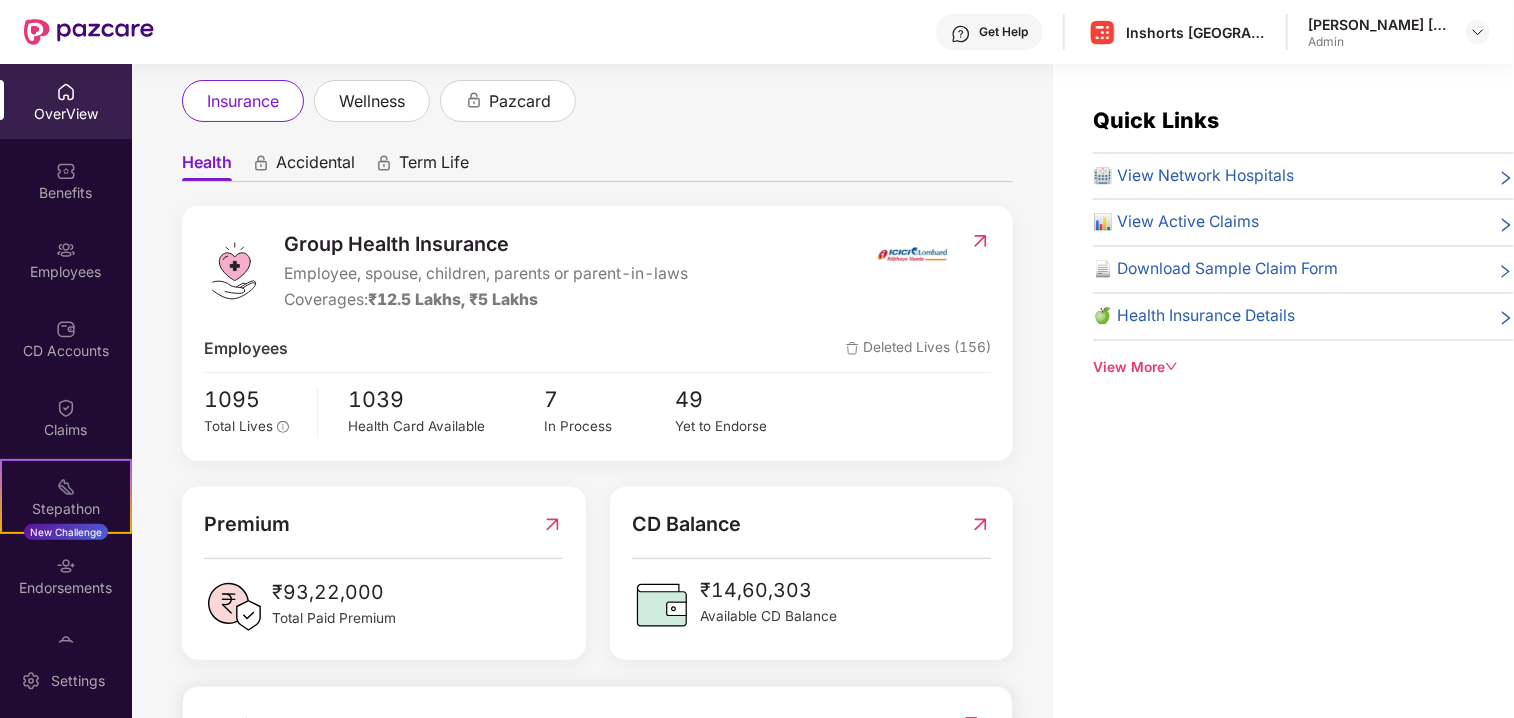 scroll, scrollTop: 0, scrollLeft: 0, axis: both 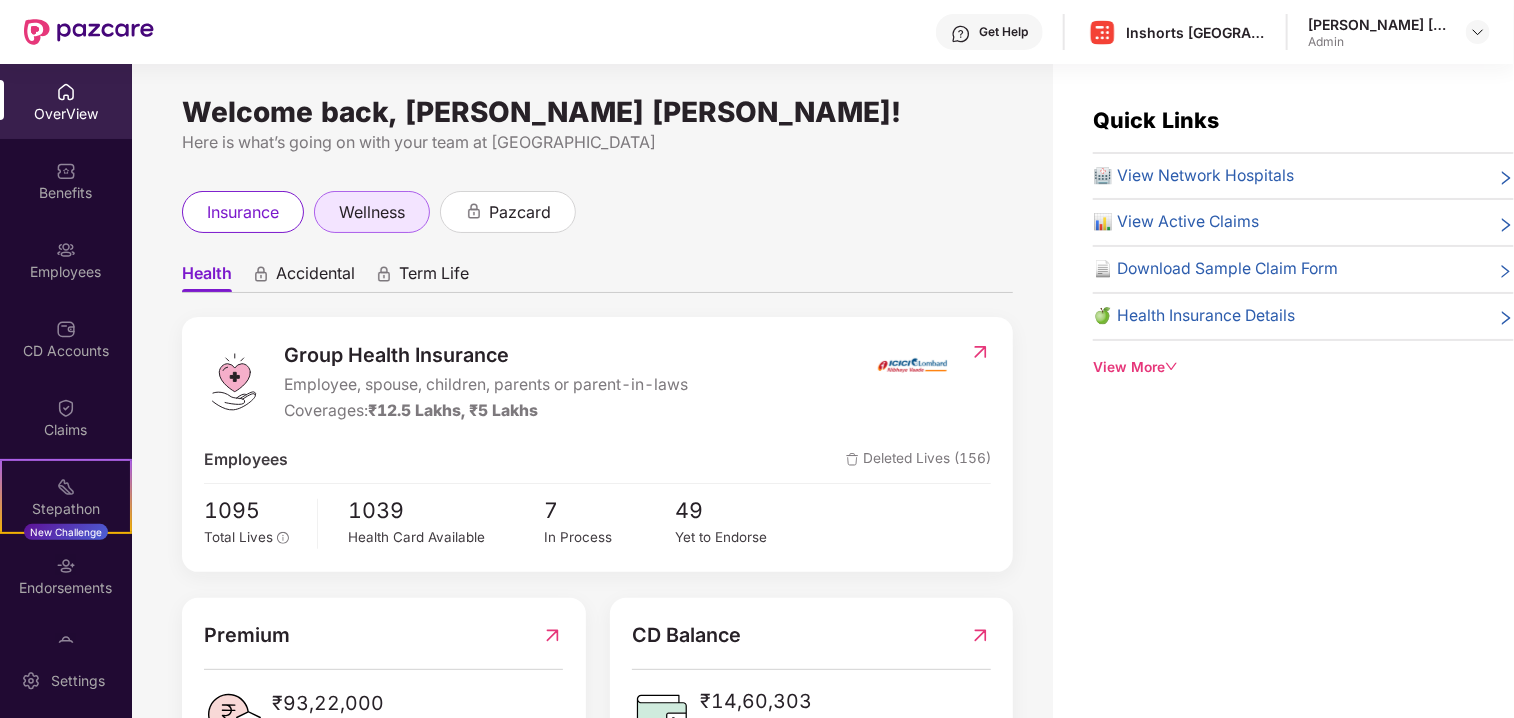 click on "wellness" at bounding box center (372, 212) 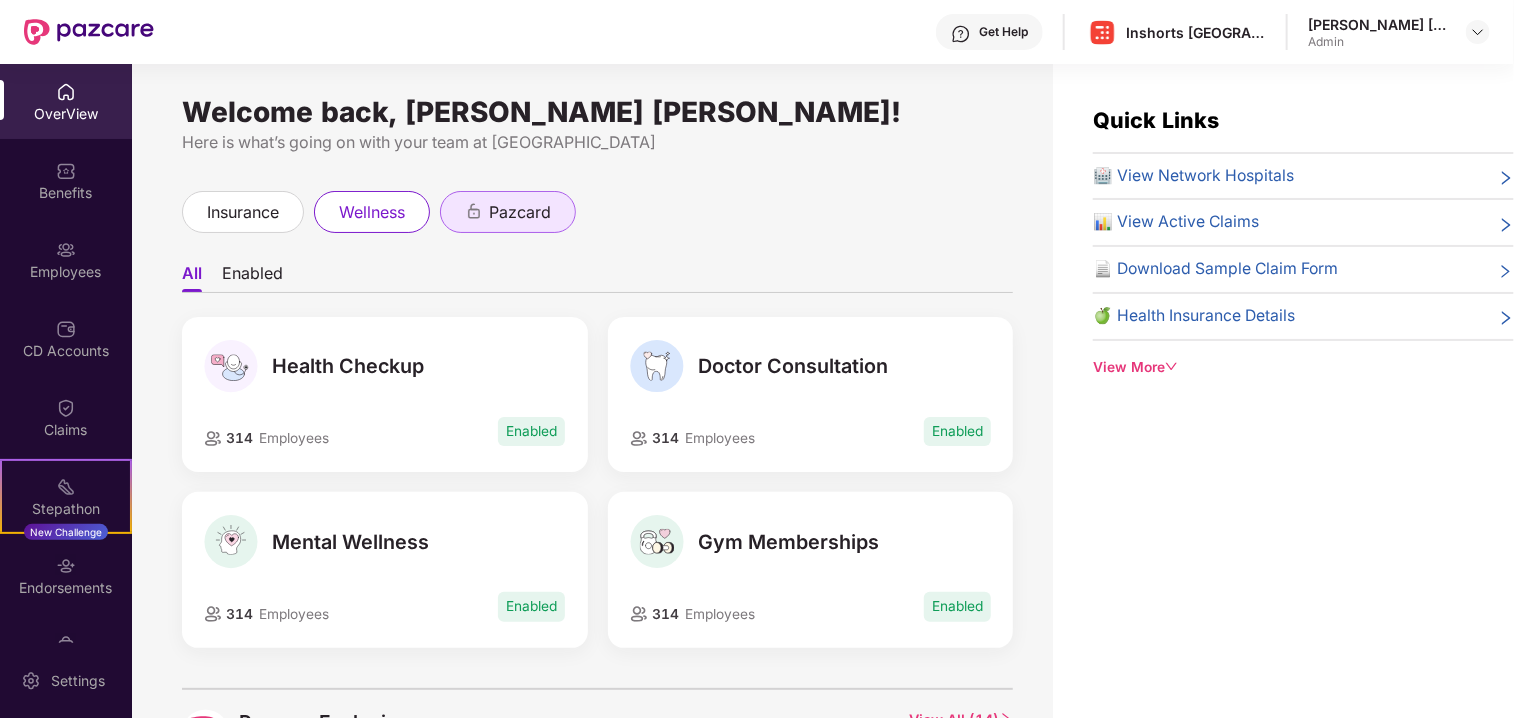 click on "pazcard" at bounding box center (520, 212) 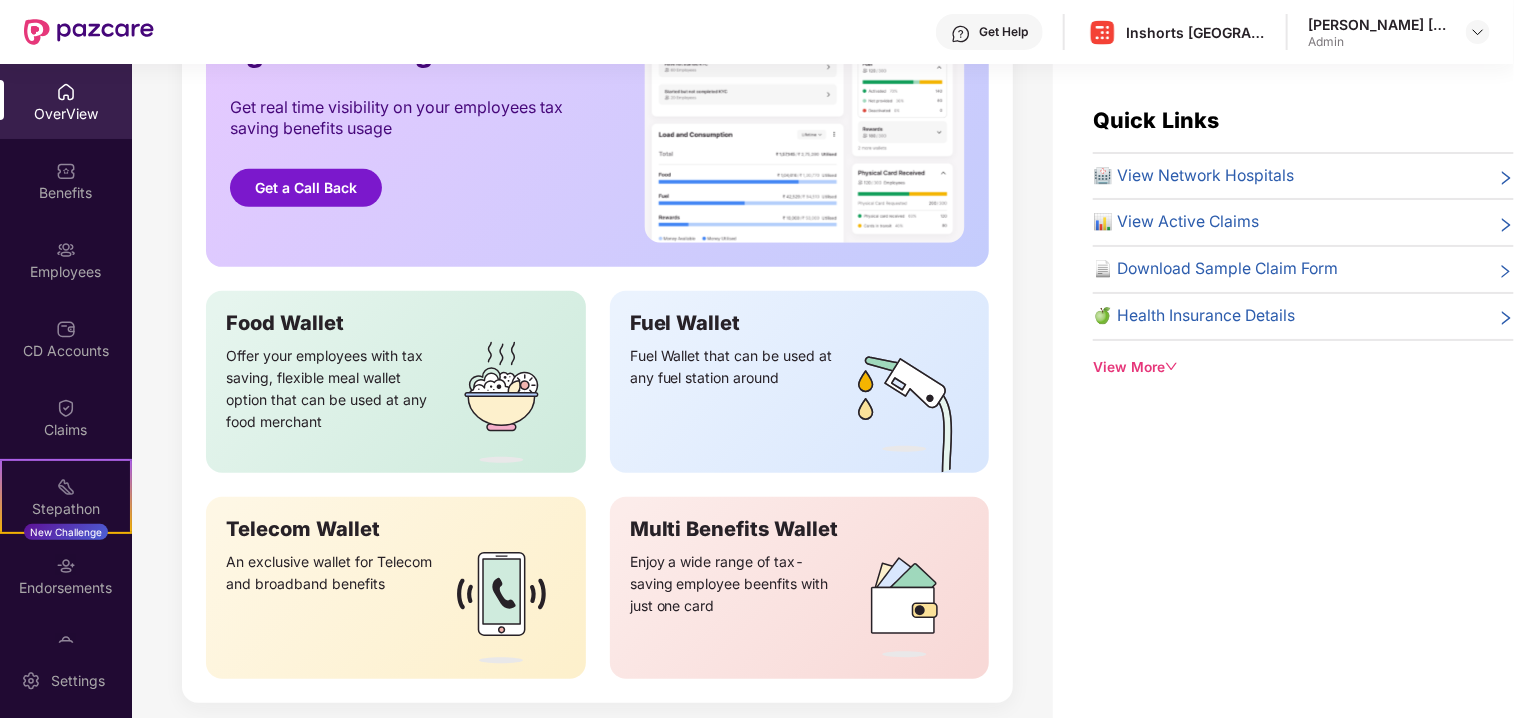 scroll, scrollTop: 434, scrollLeft: 0, axis: vertical 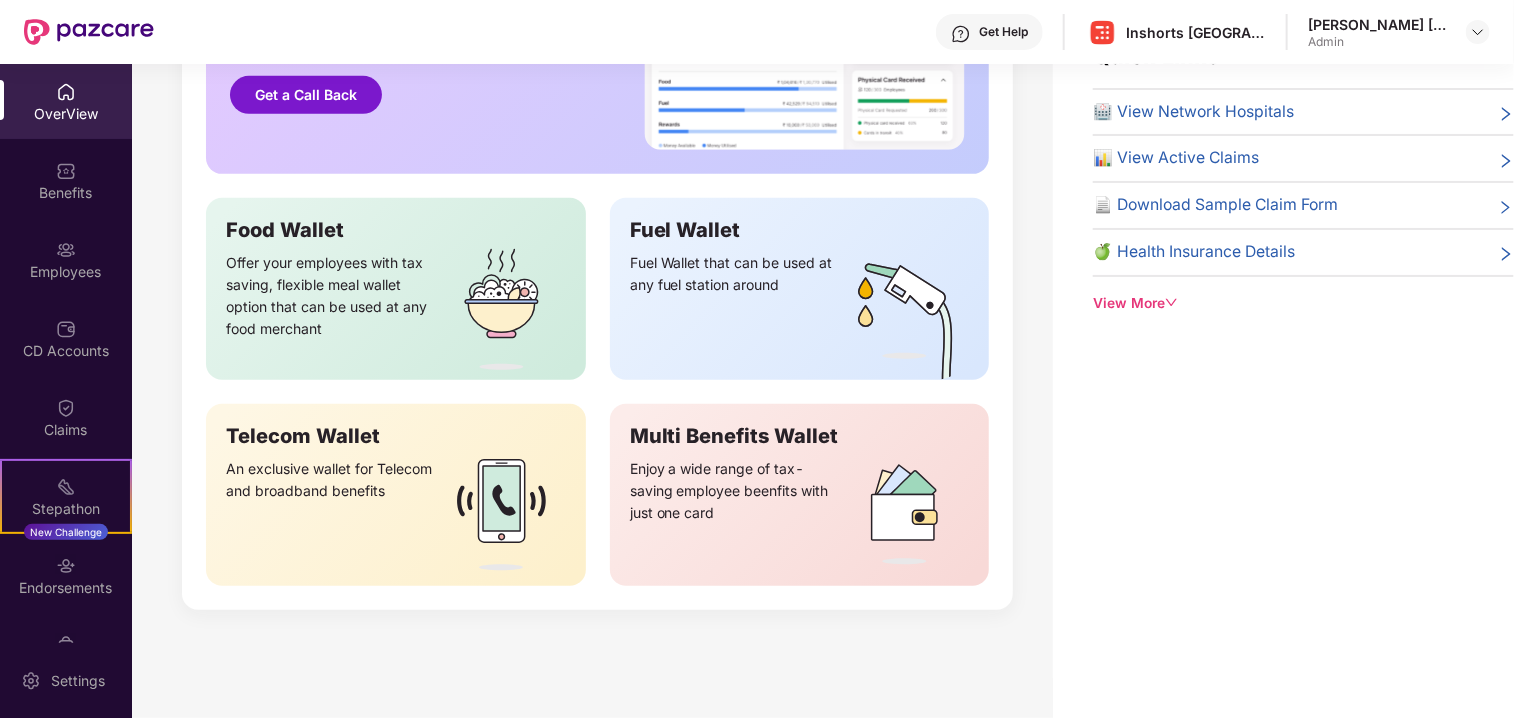 click 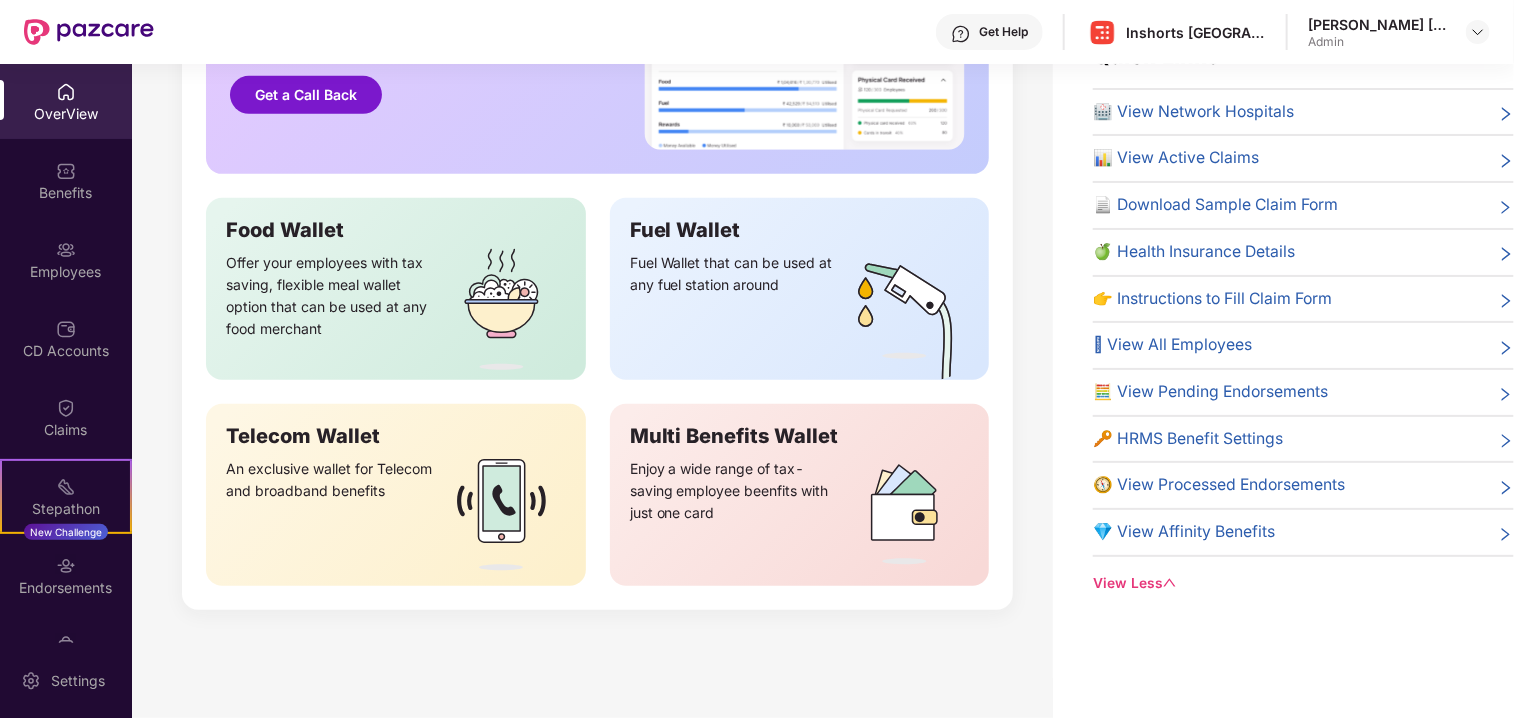click on "💎 View Affinity Benefits" at bounding box center (1184, 532) 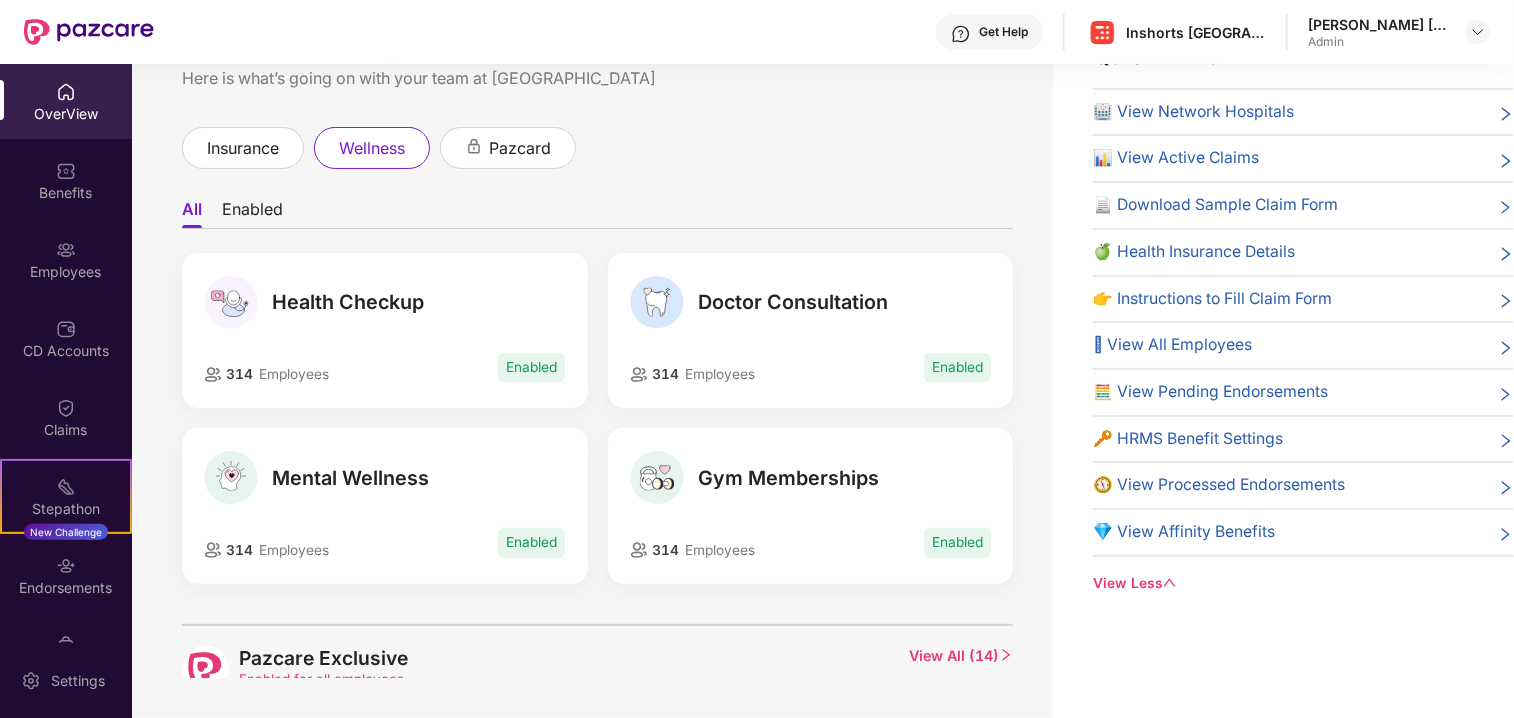 click on "🧭 View Processed Endorsements" at bounding box center [1219, 485] 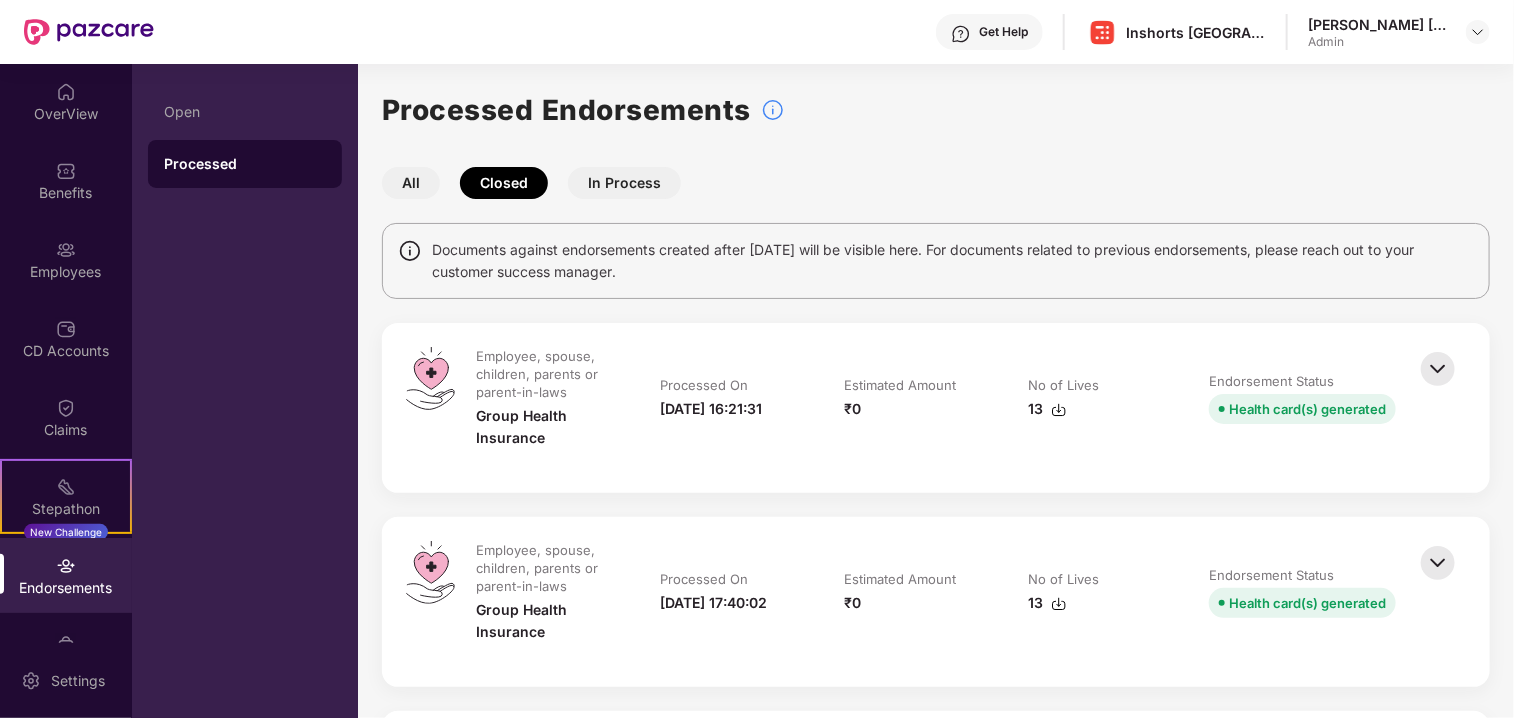 click on "In Process" at bounding box center [624, 183] 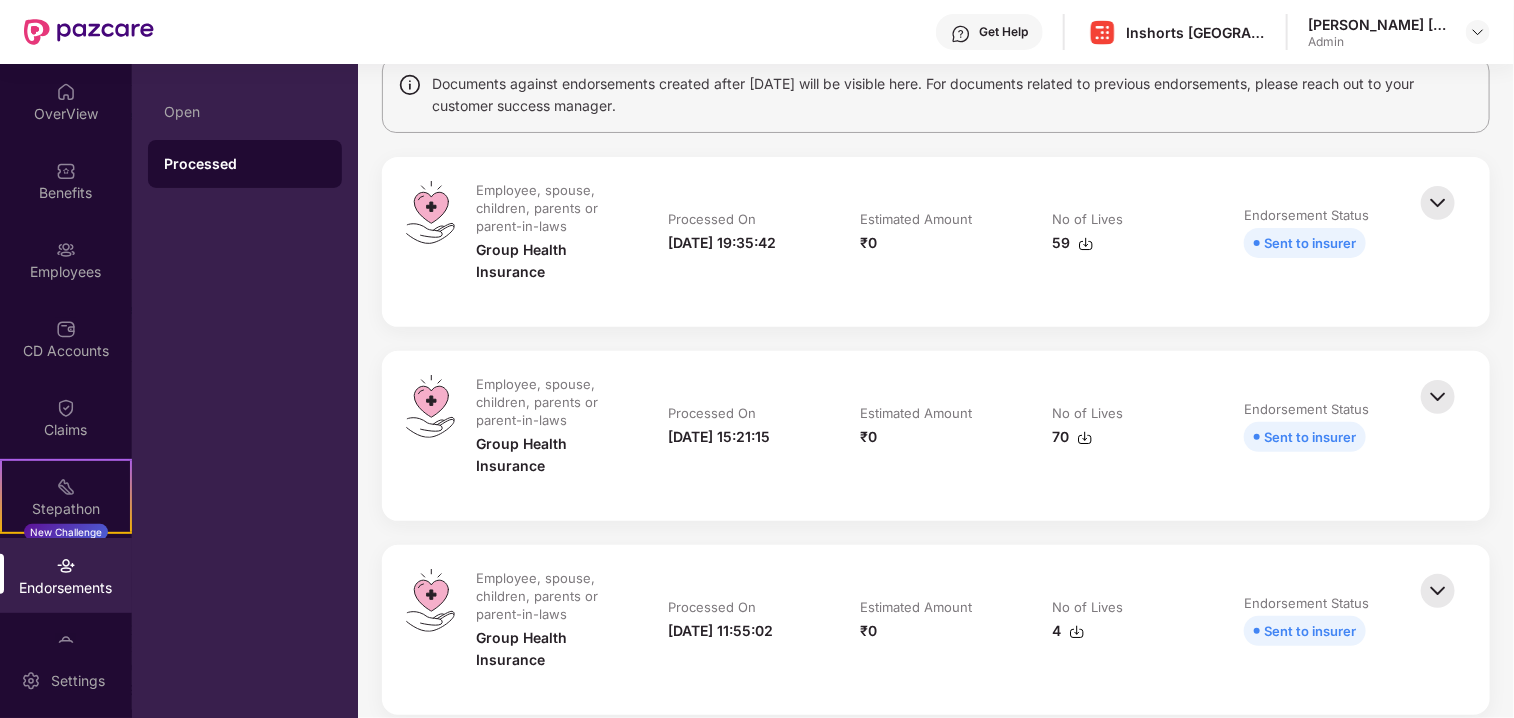 scroll, scrollTop: 0, scrollLeft: 0, axis: both 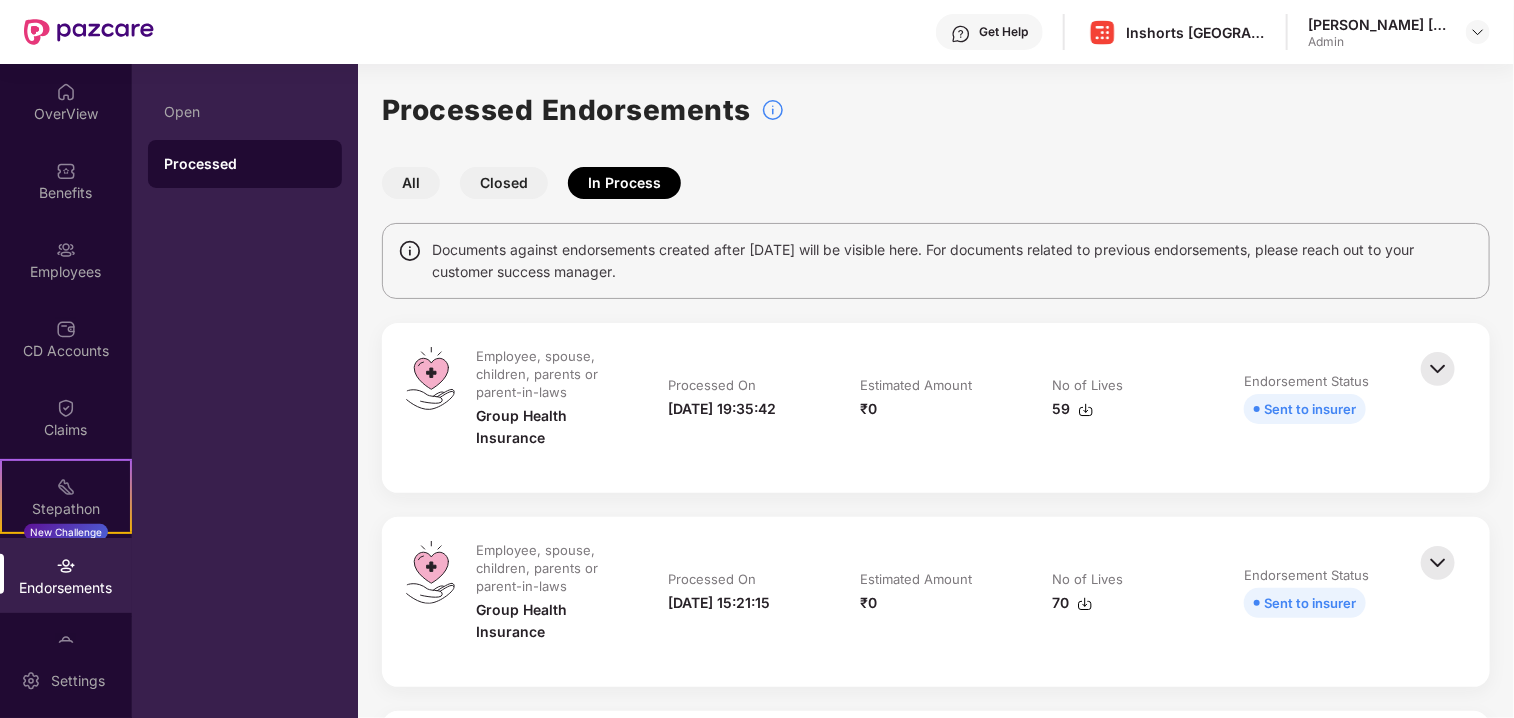 click on "All" at bounding box center (411, 183) 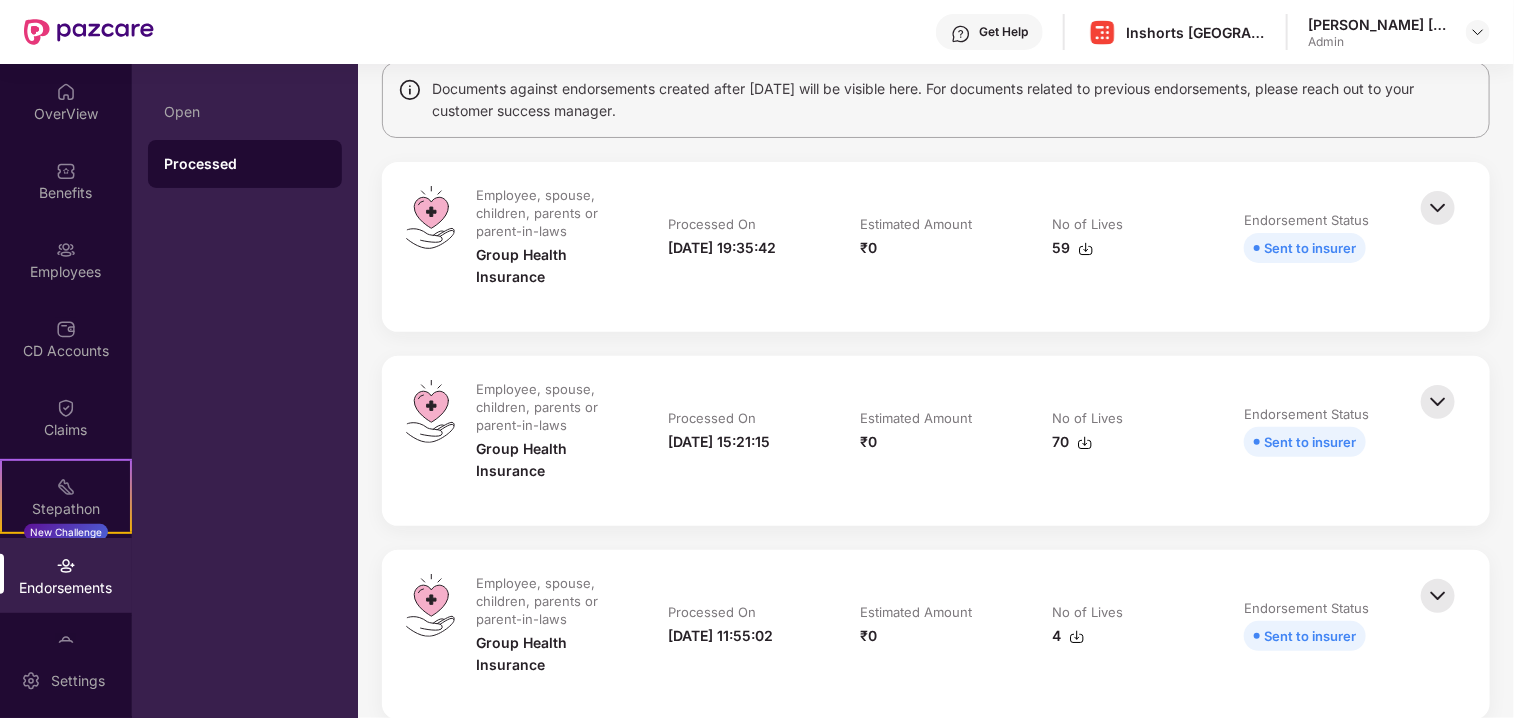 scroll, scrollTop: 0, scrollLeft: 0, axis: both 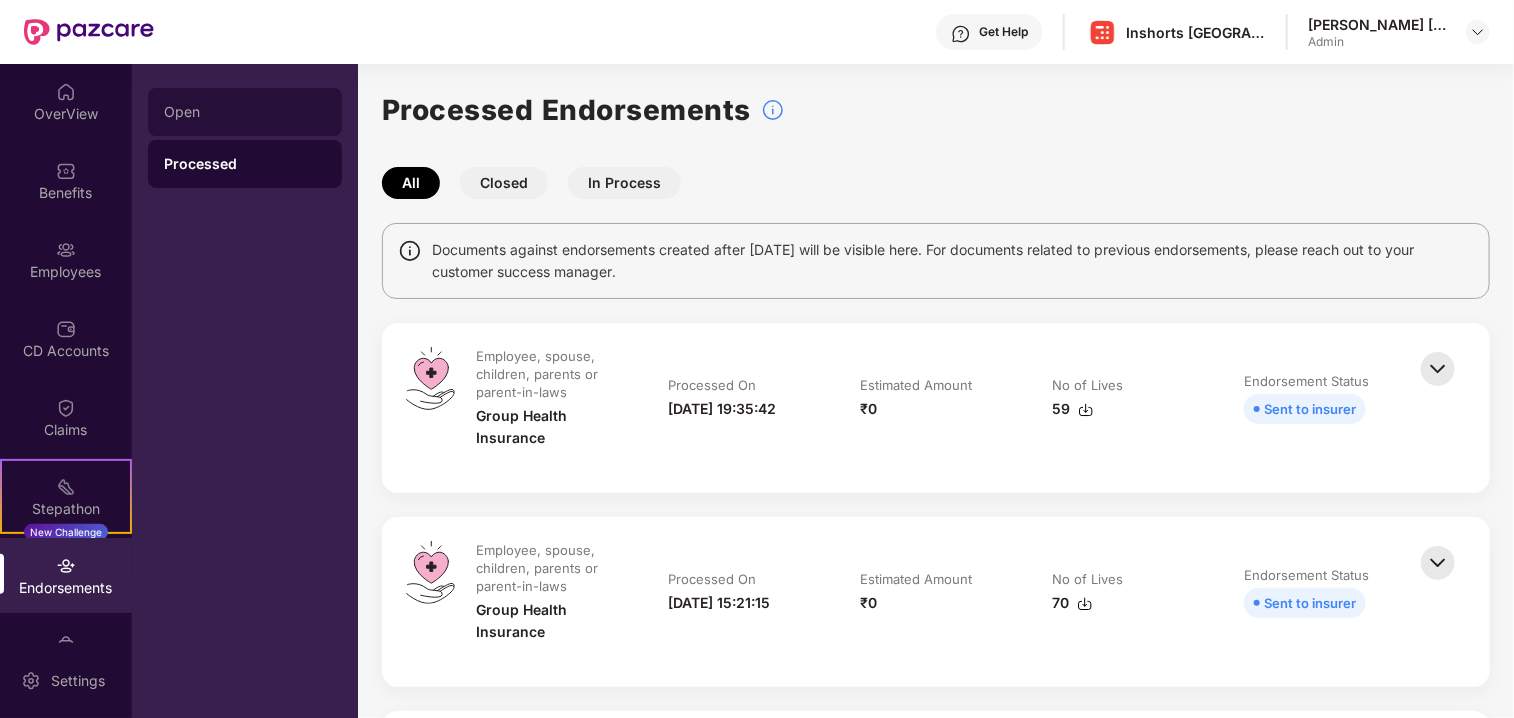 click on "Open" at bounding box center [245, 112] 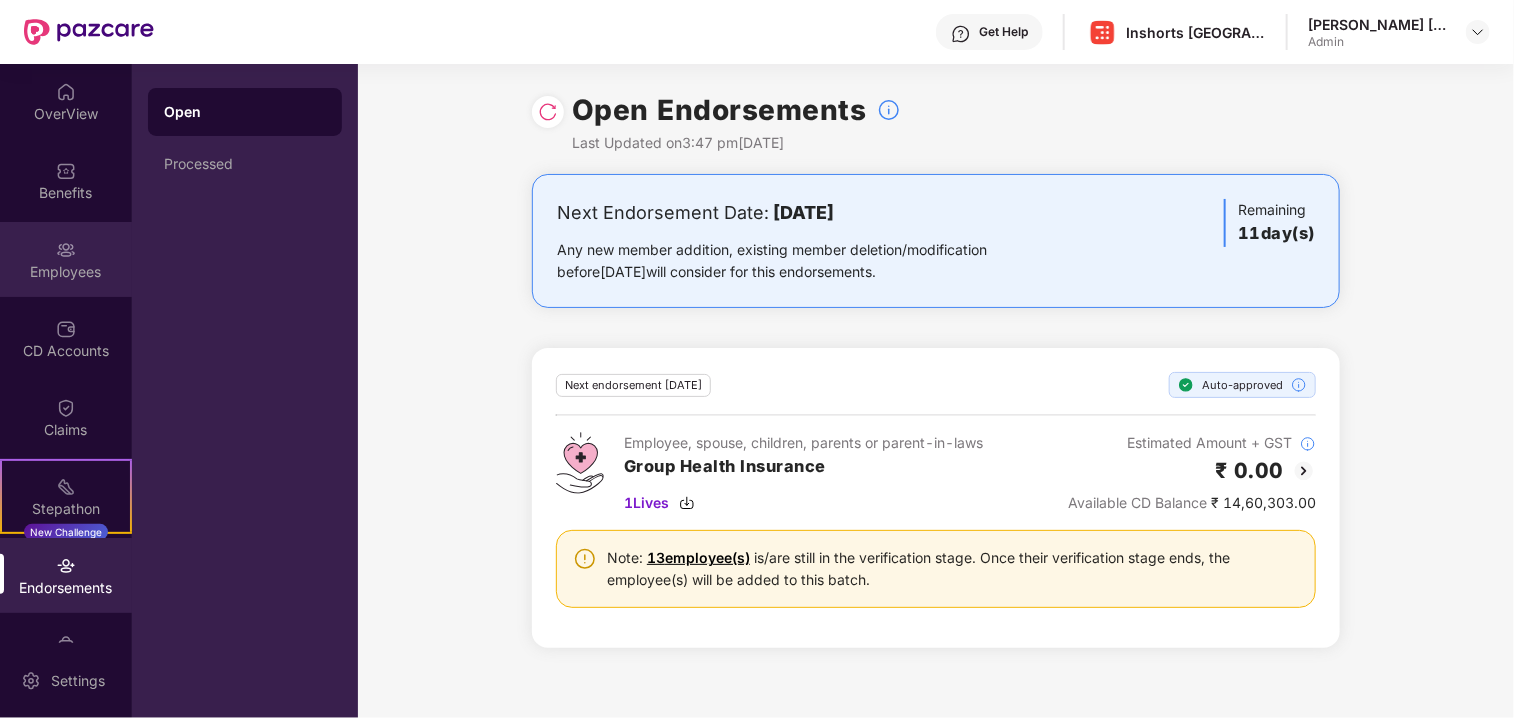 click on "Employees" at bounding box center [66, 272] 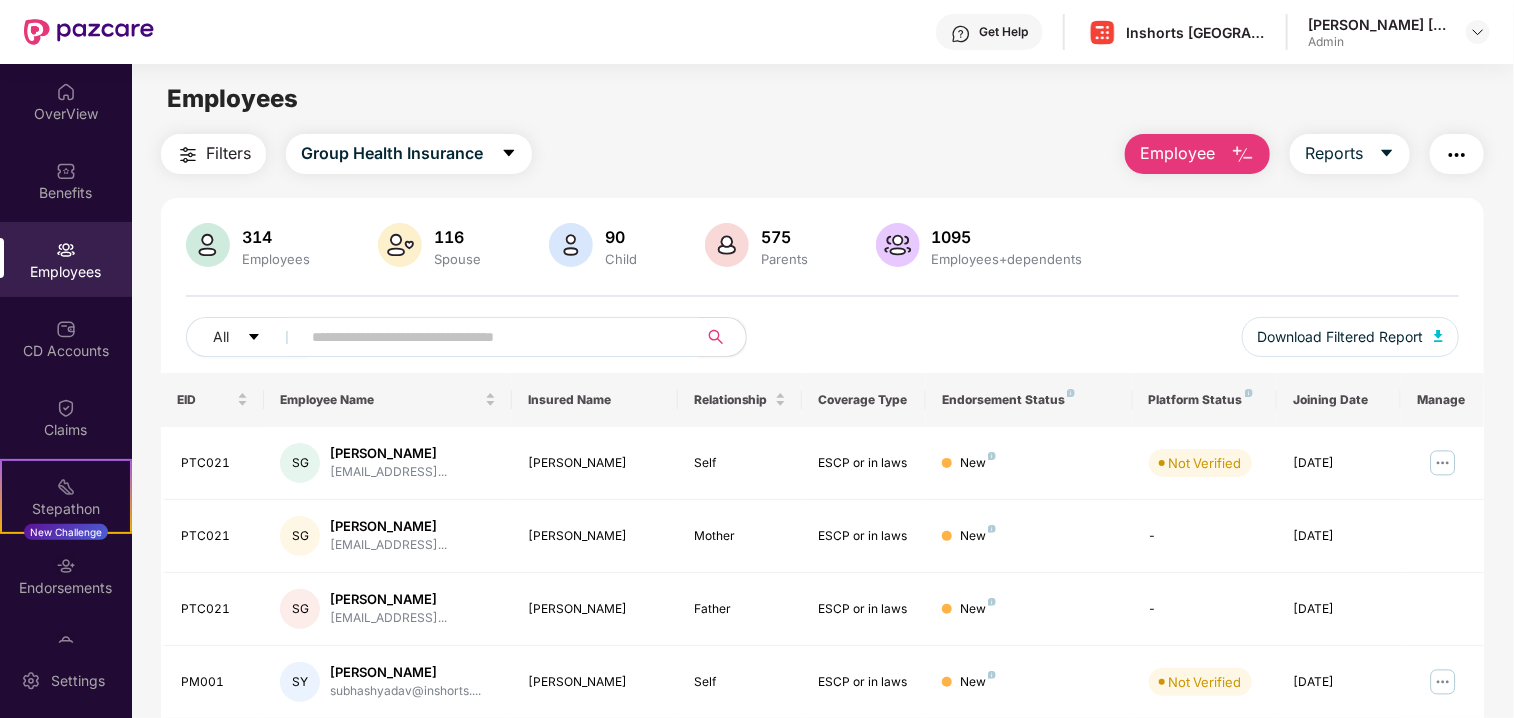 click at bounding box center [491, 337] 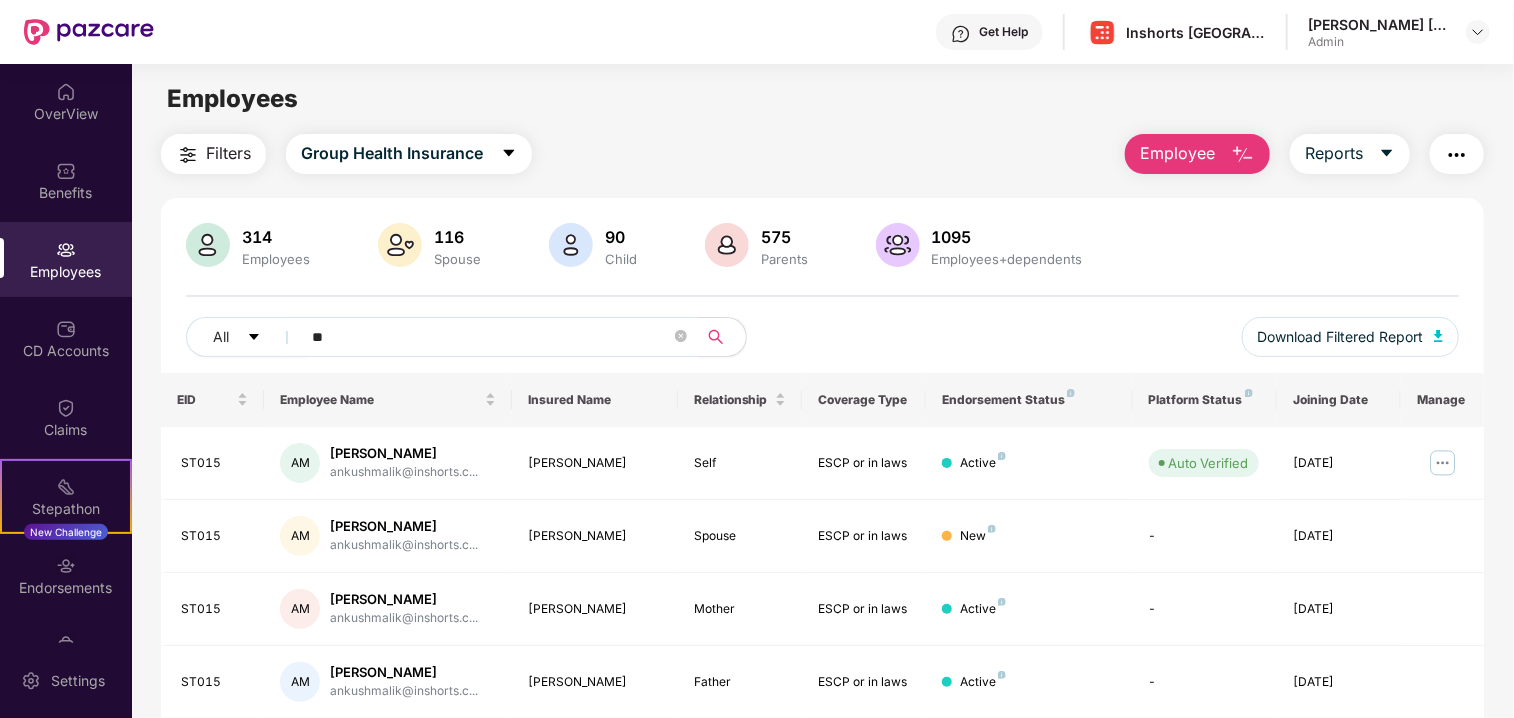 type on "*" 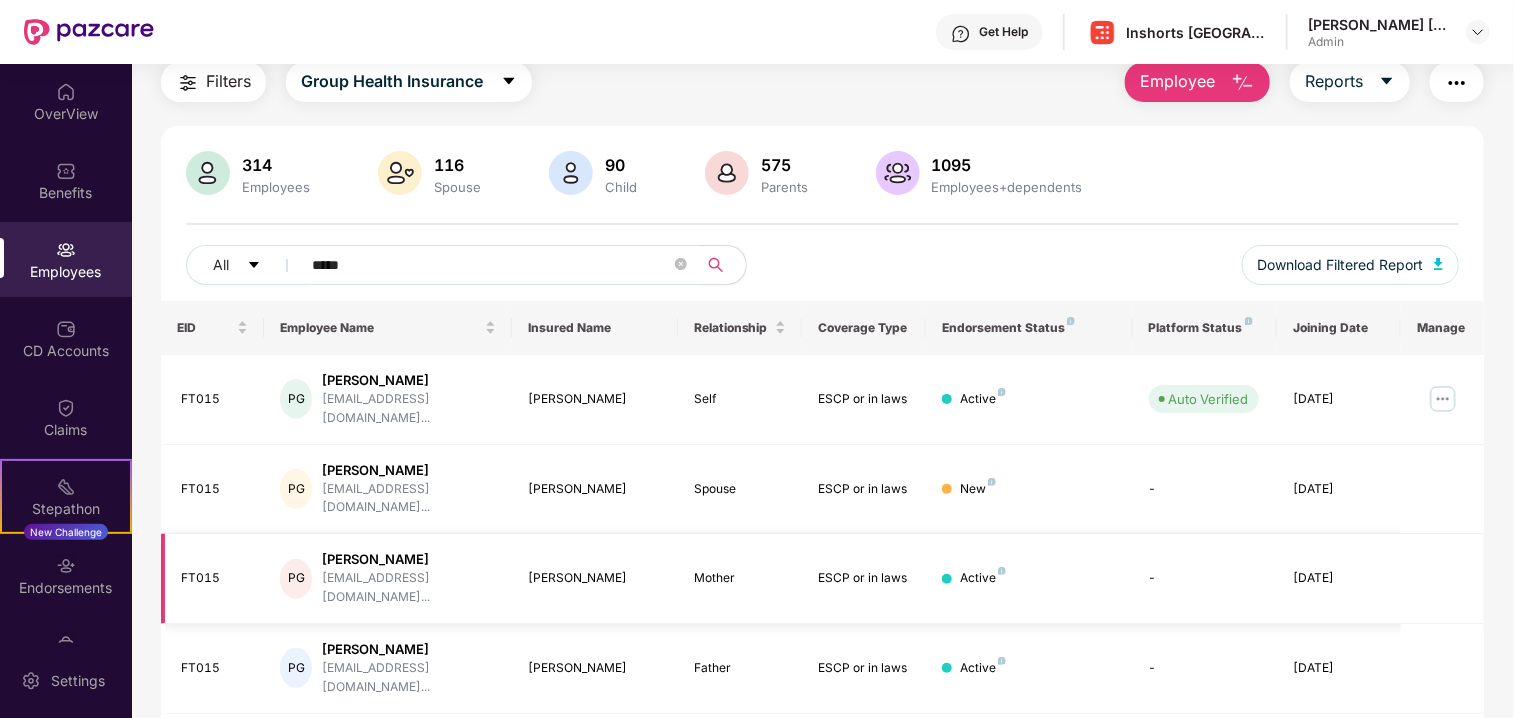 scroll, scrollTop: 72, scrollLeft: 0, axis: vertical 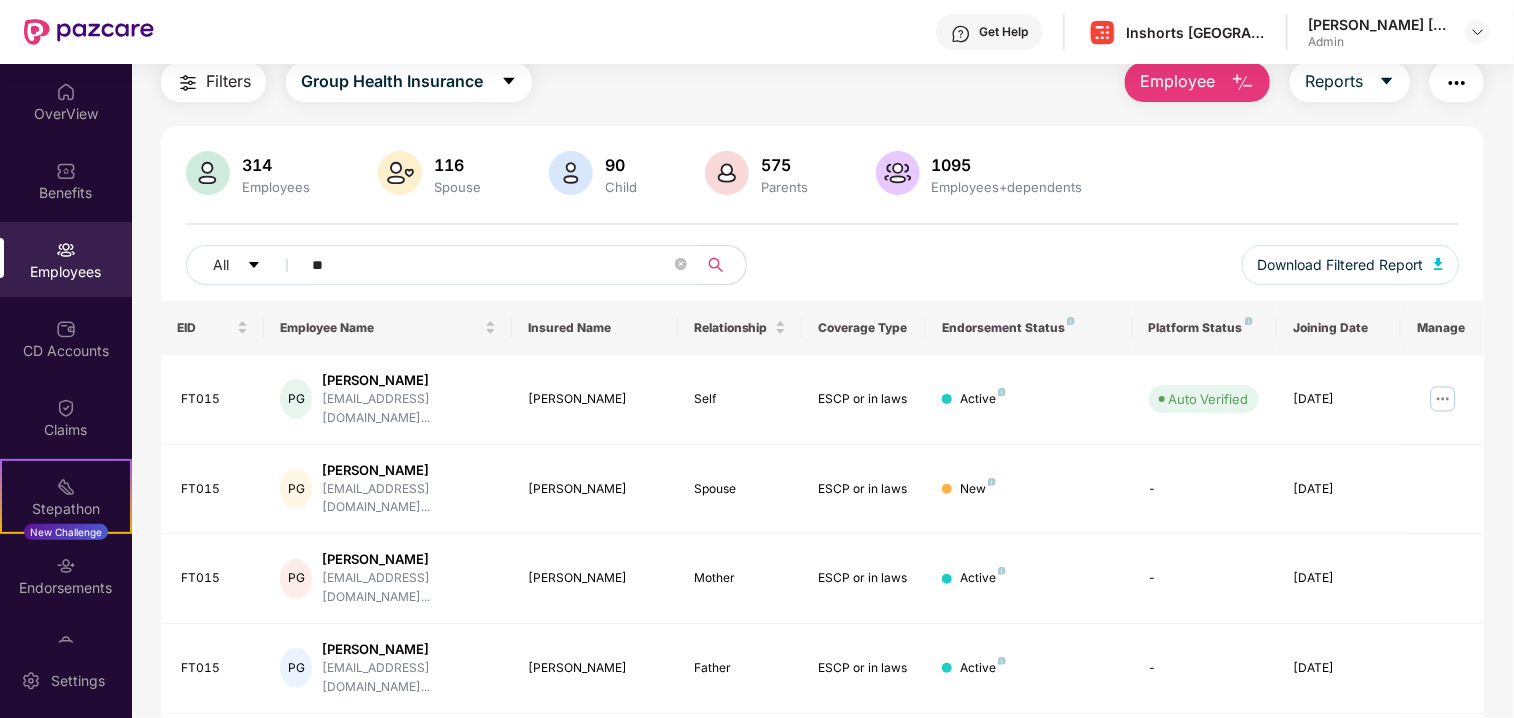 type on "*" 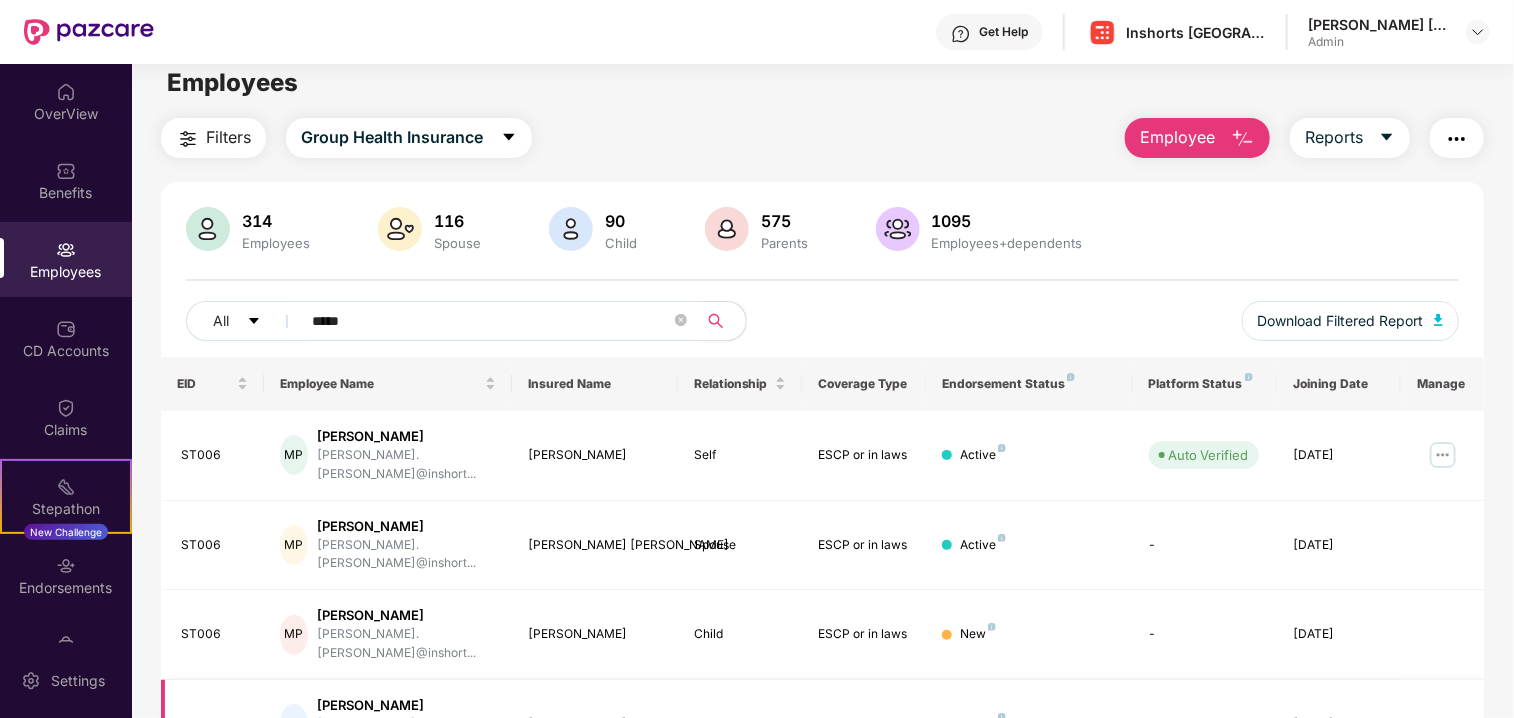 scroll, scrollTop: 0, scrollLeft: 0, axis: both 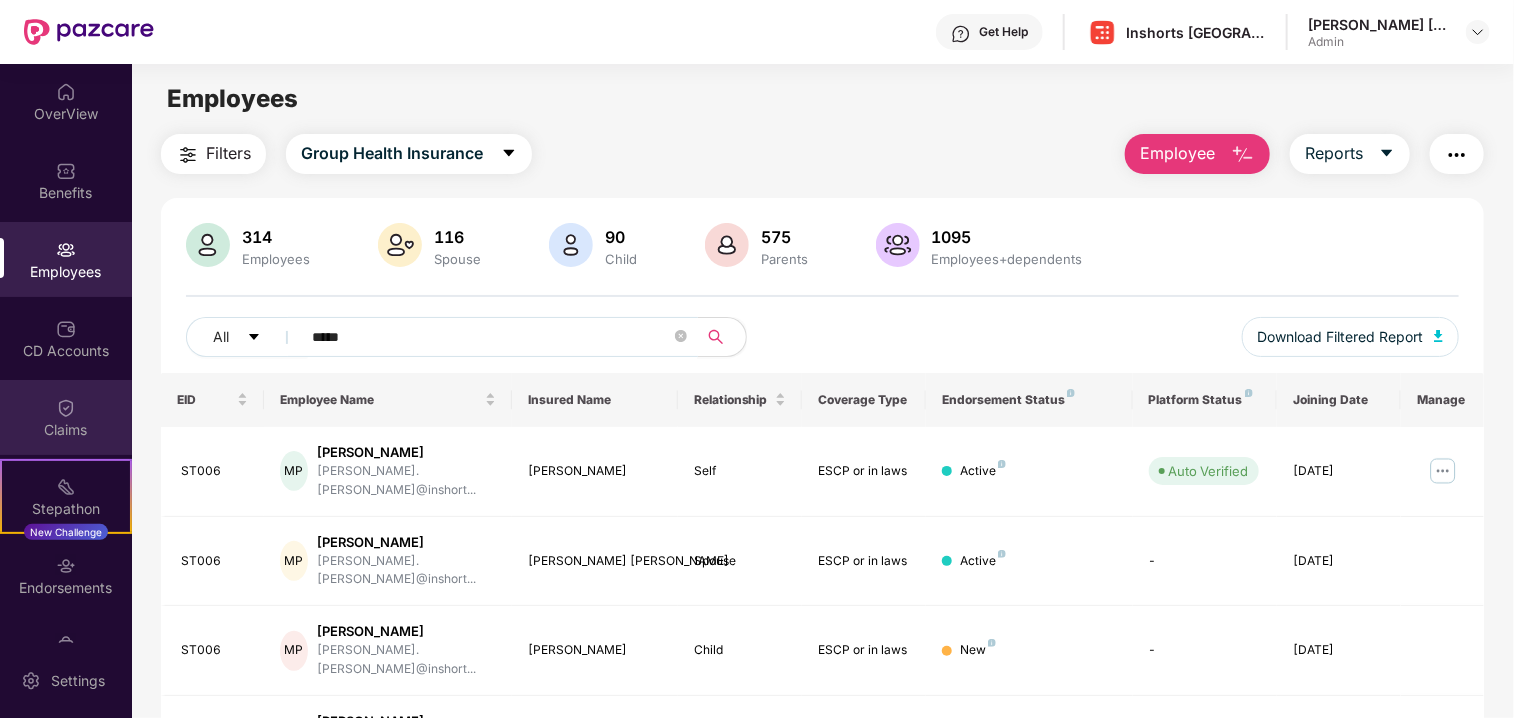 type on "*****" 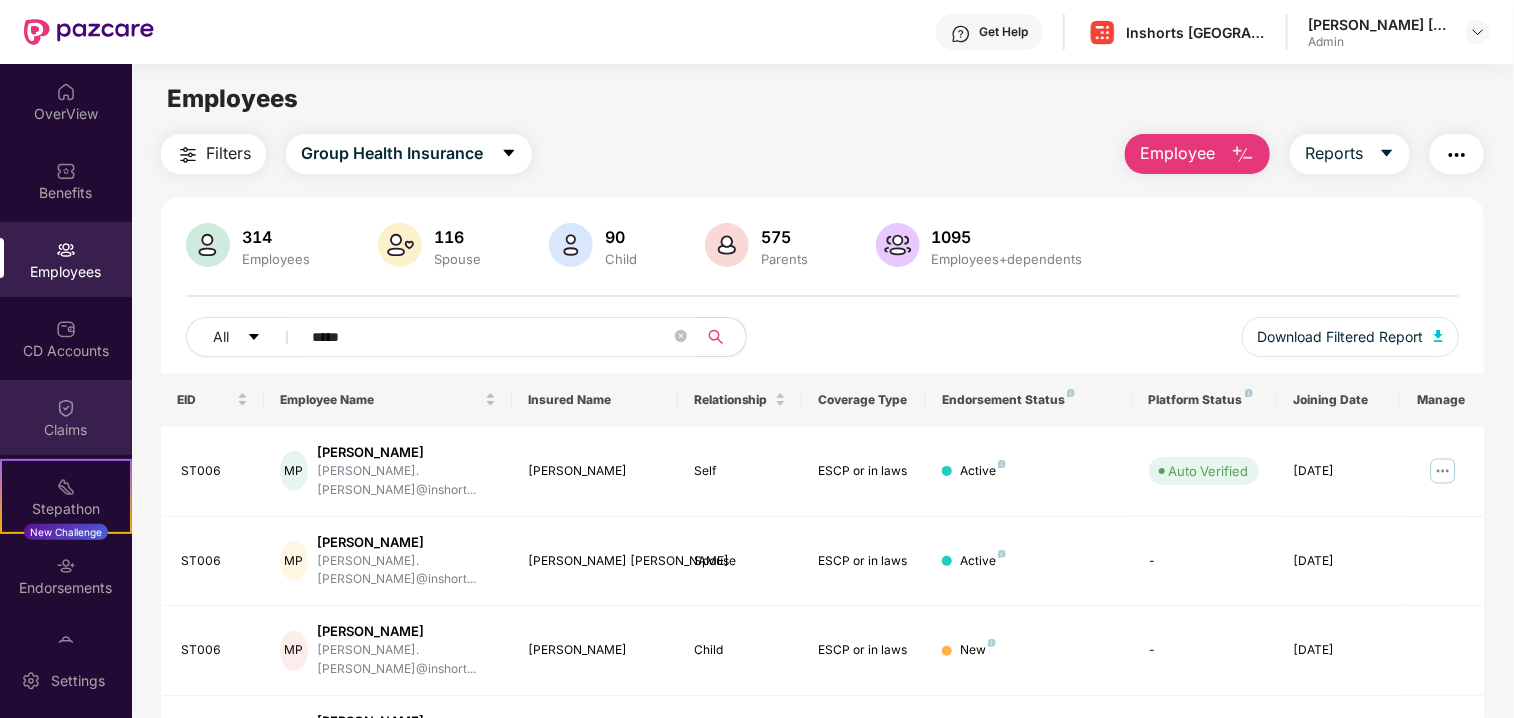 click on "Claims" at bounding box center [66, 430] 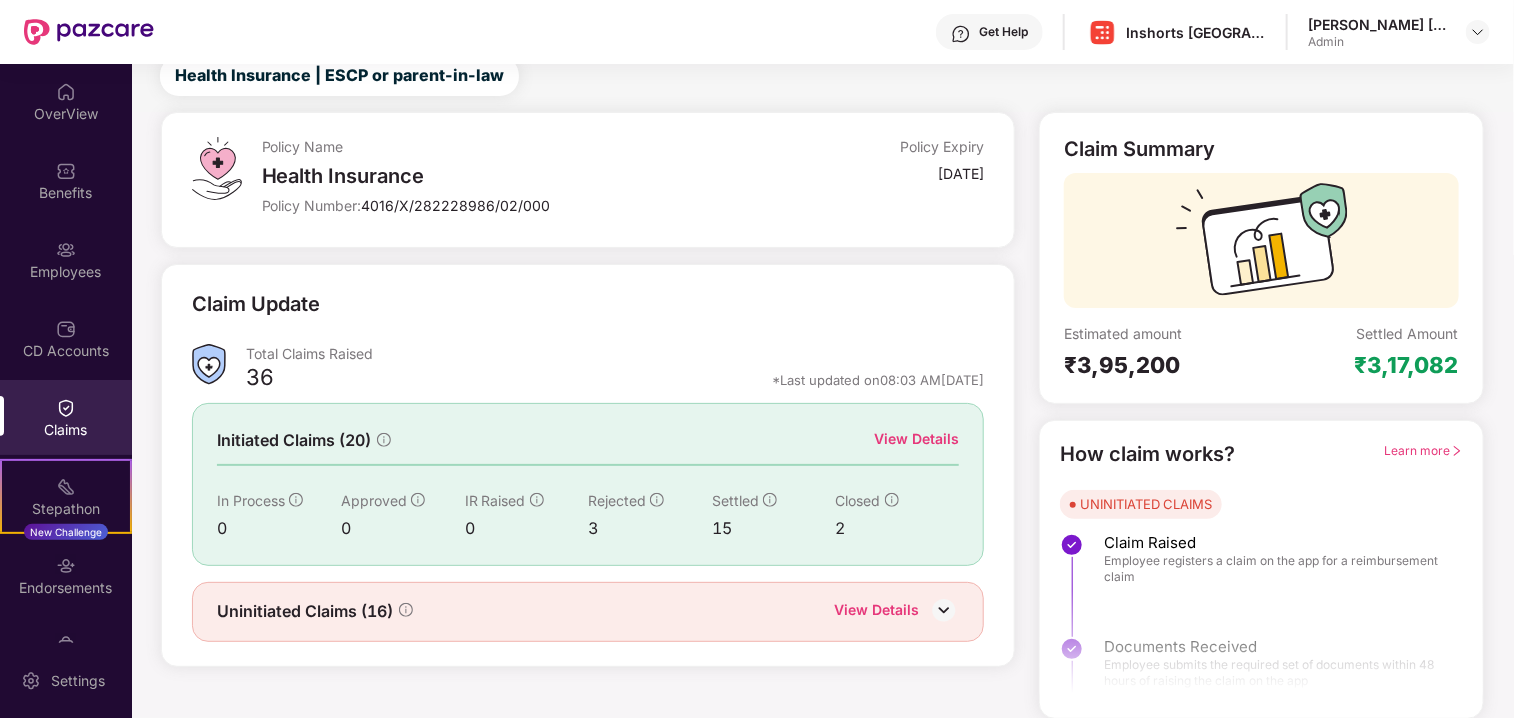 scroll, scrollTop: 63, scrollLeft: 0, axis: vertical 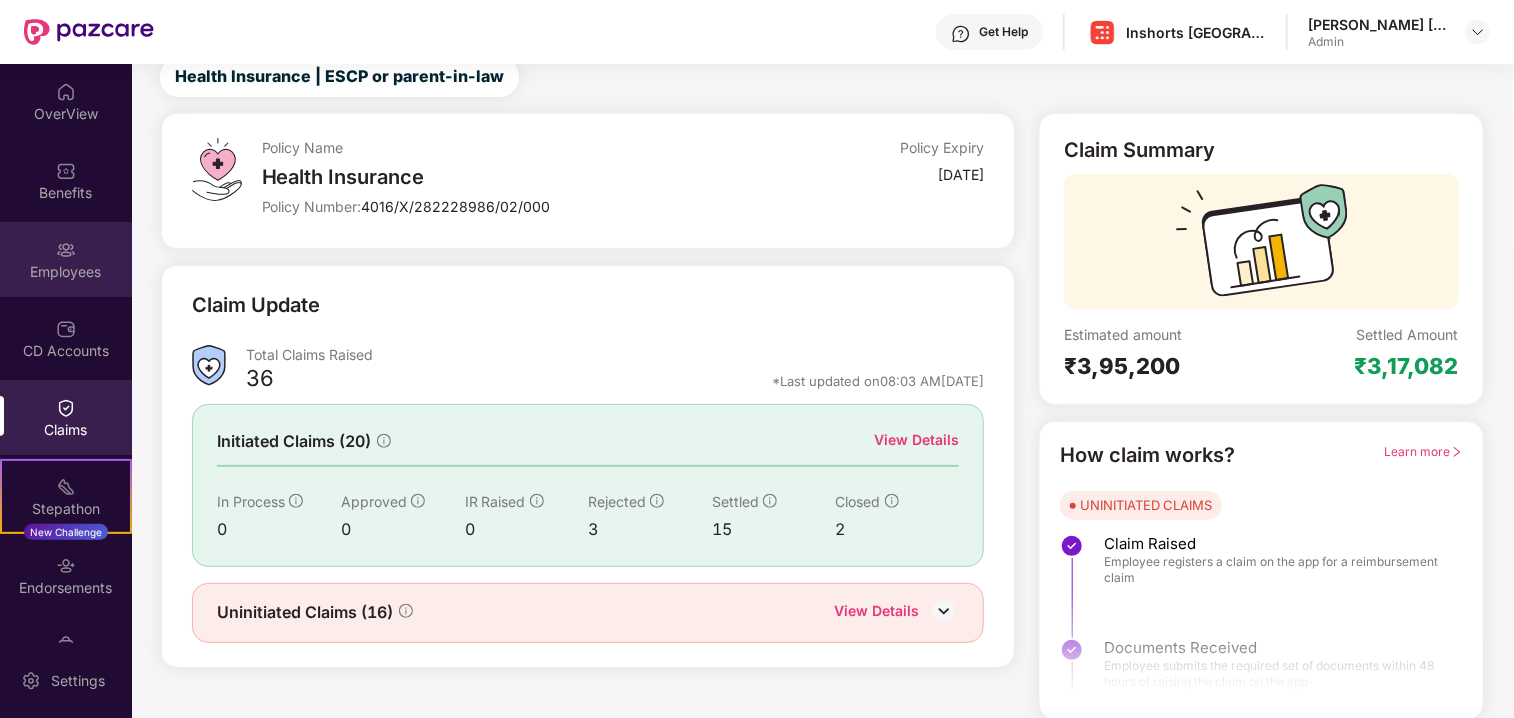 click on "Employees" at bounding box center [66, 272] 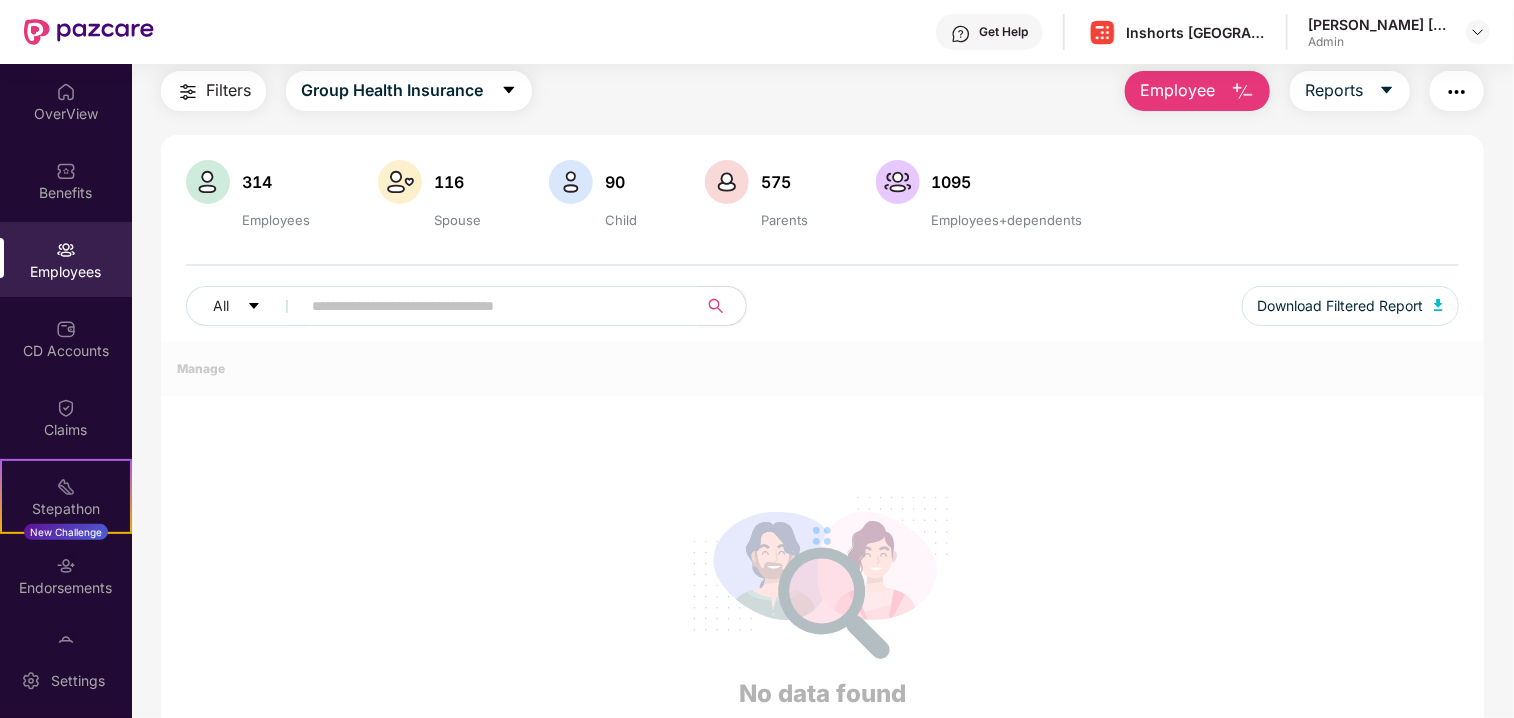 click at bounding box center [493, 306] 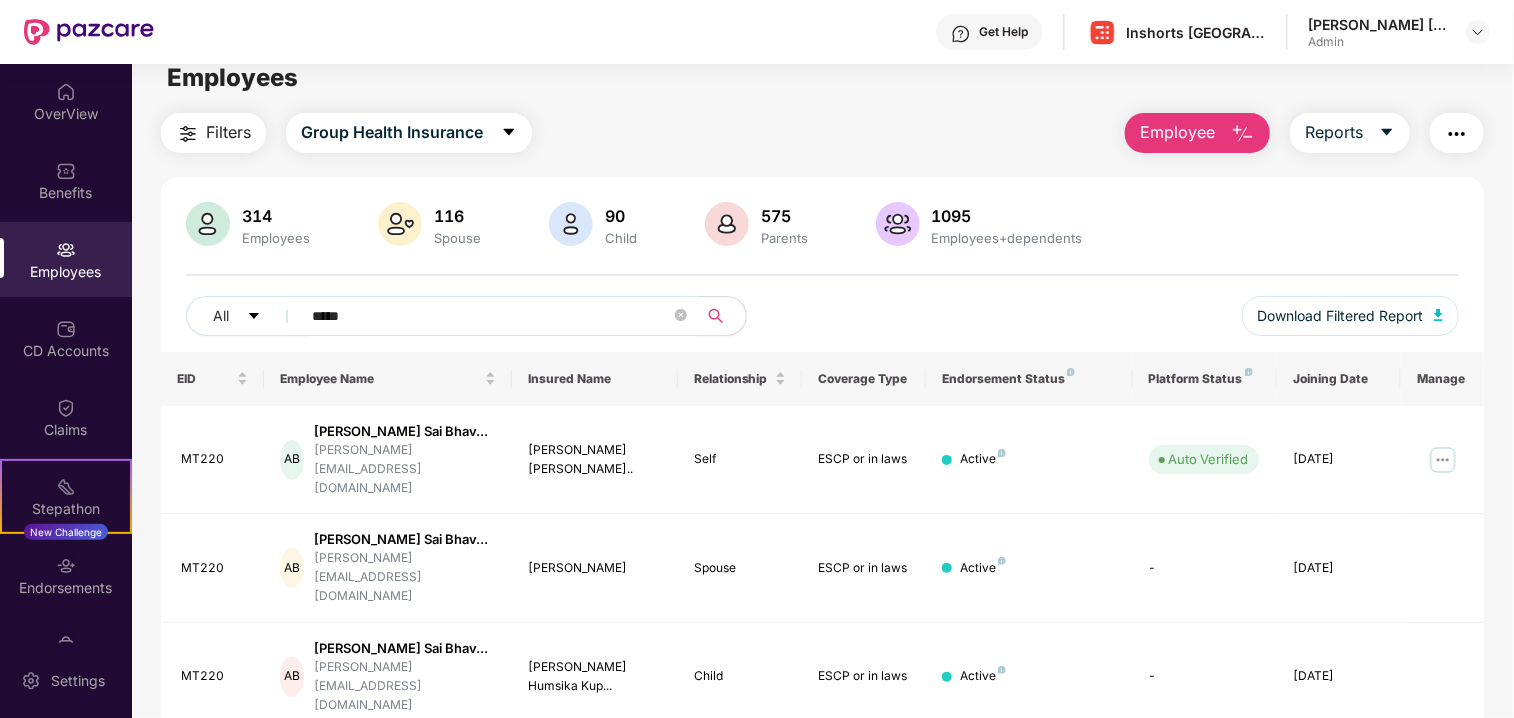 scroll, scrollTop: 0, scrollLeft: 0, axis: both 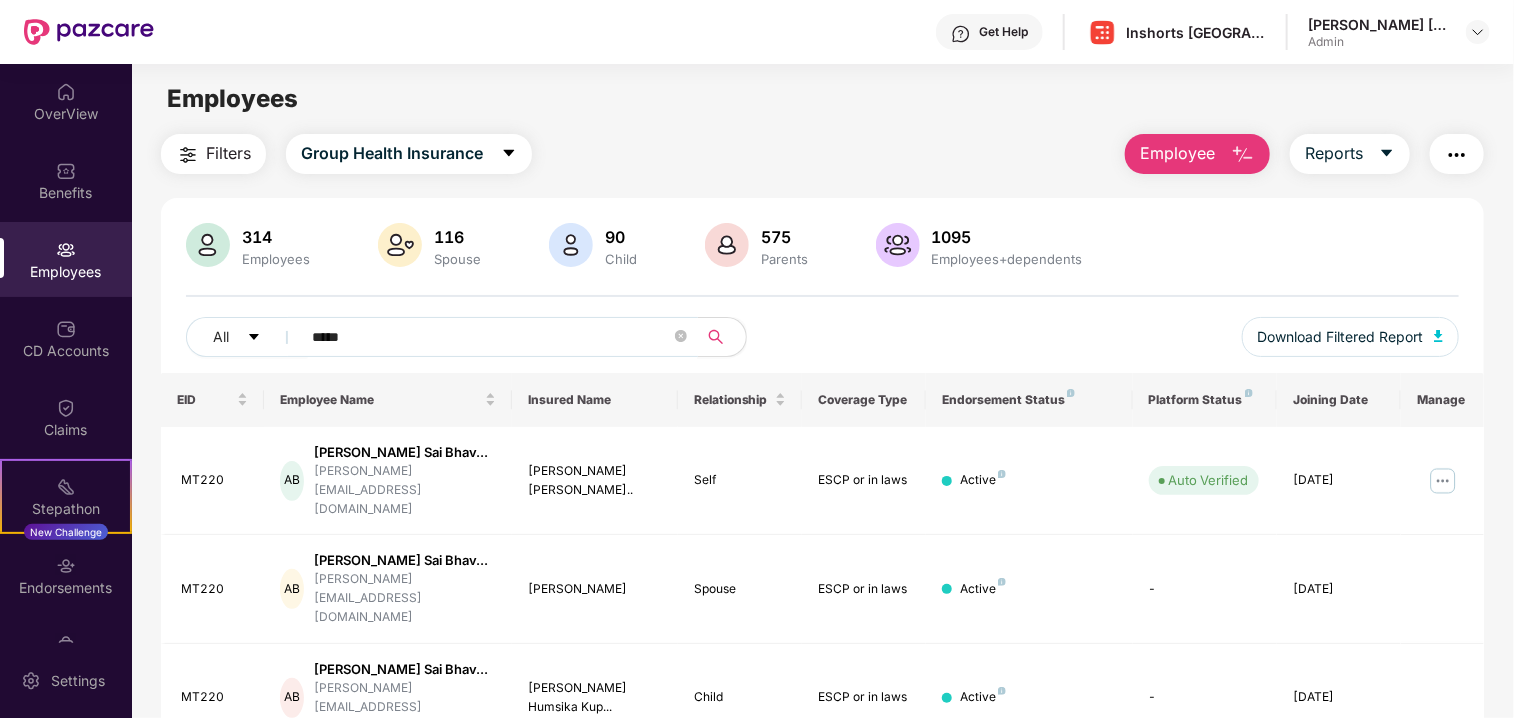click on "Employees" at bounding box center (822, 99) 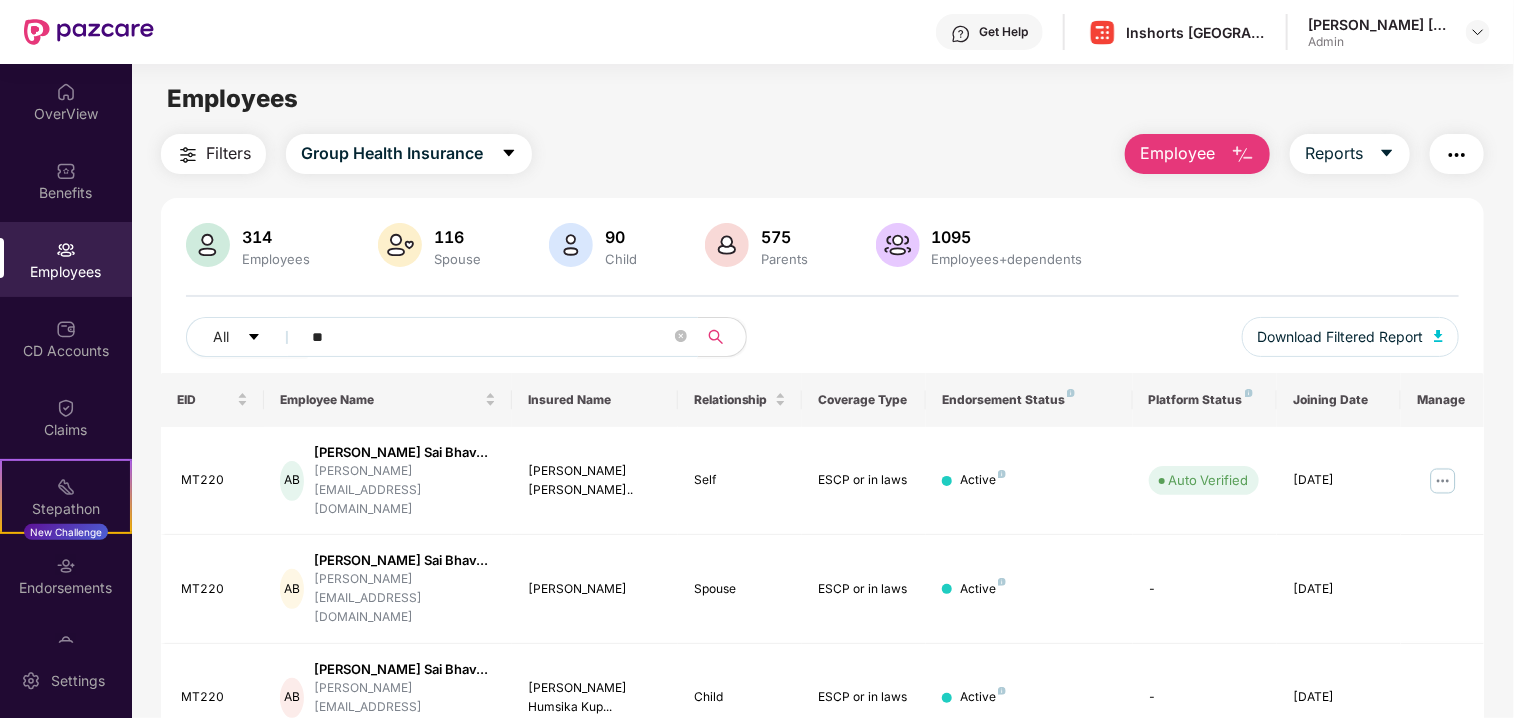 type on "*" 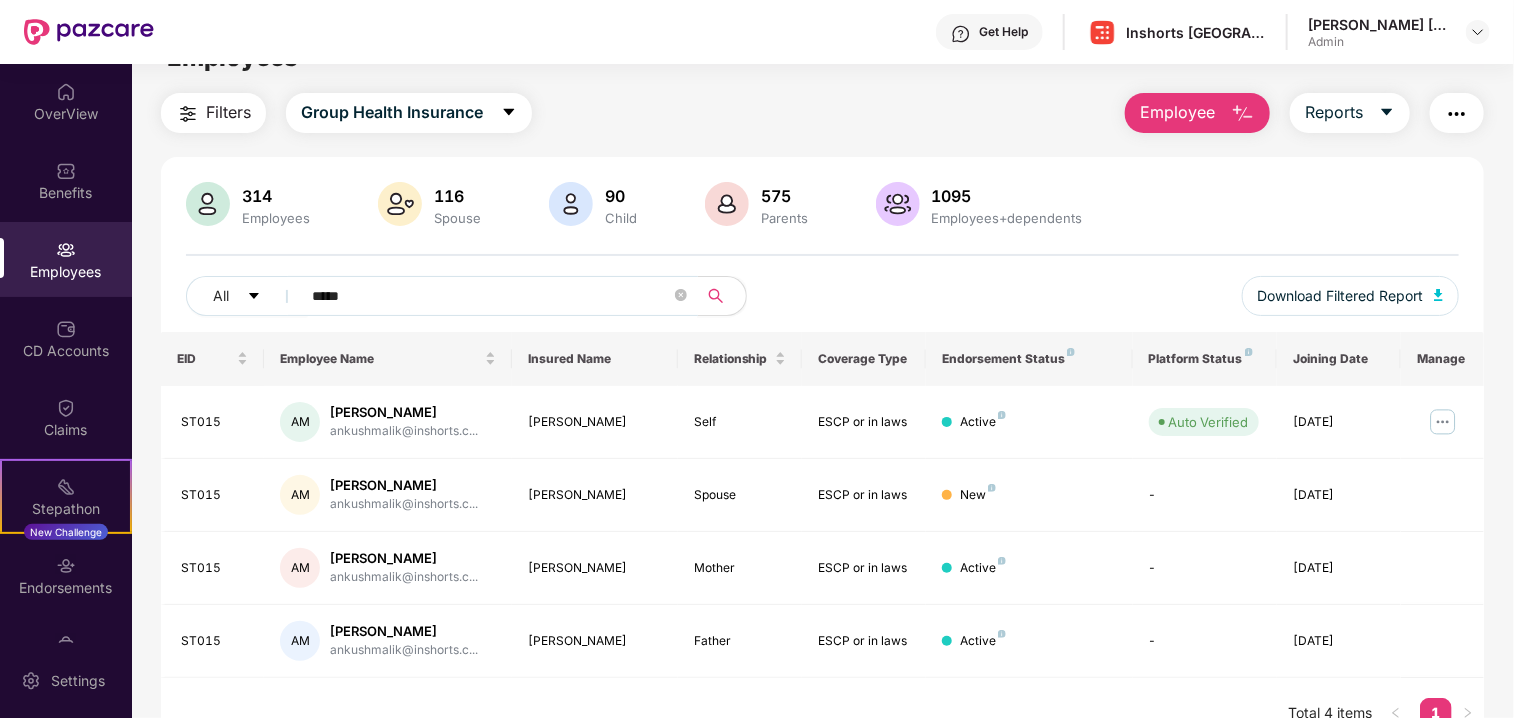 scroll, scrollTop: 72, scrollLeft: 0, axis: vertical 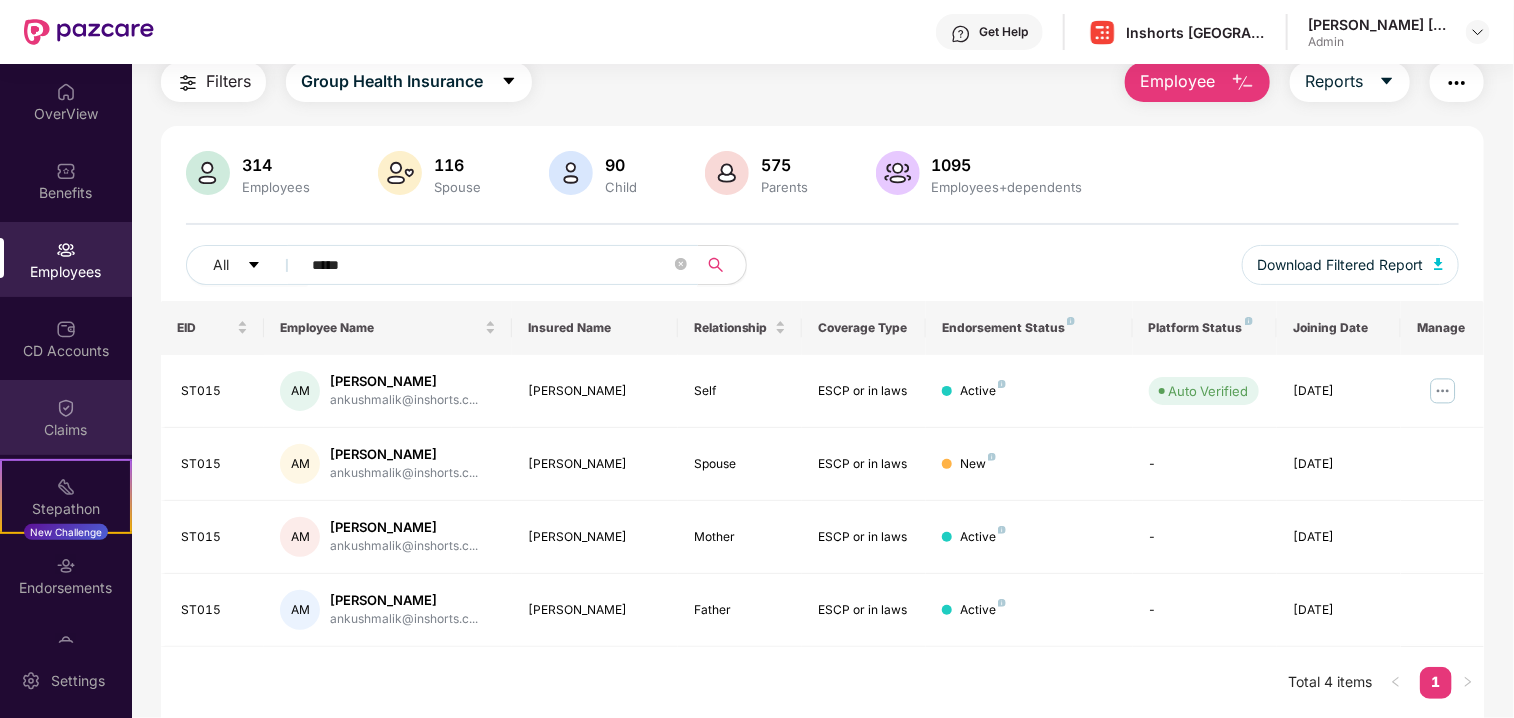 type on "*****" 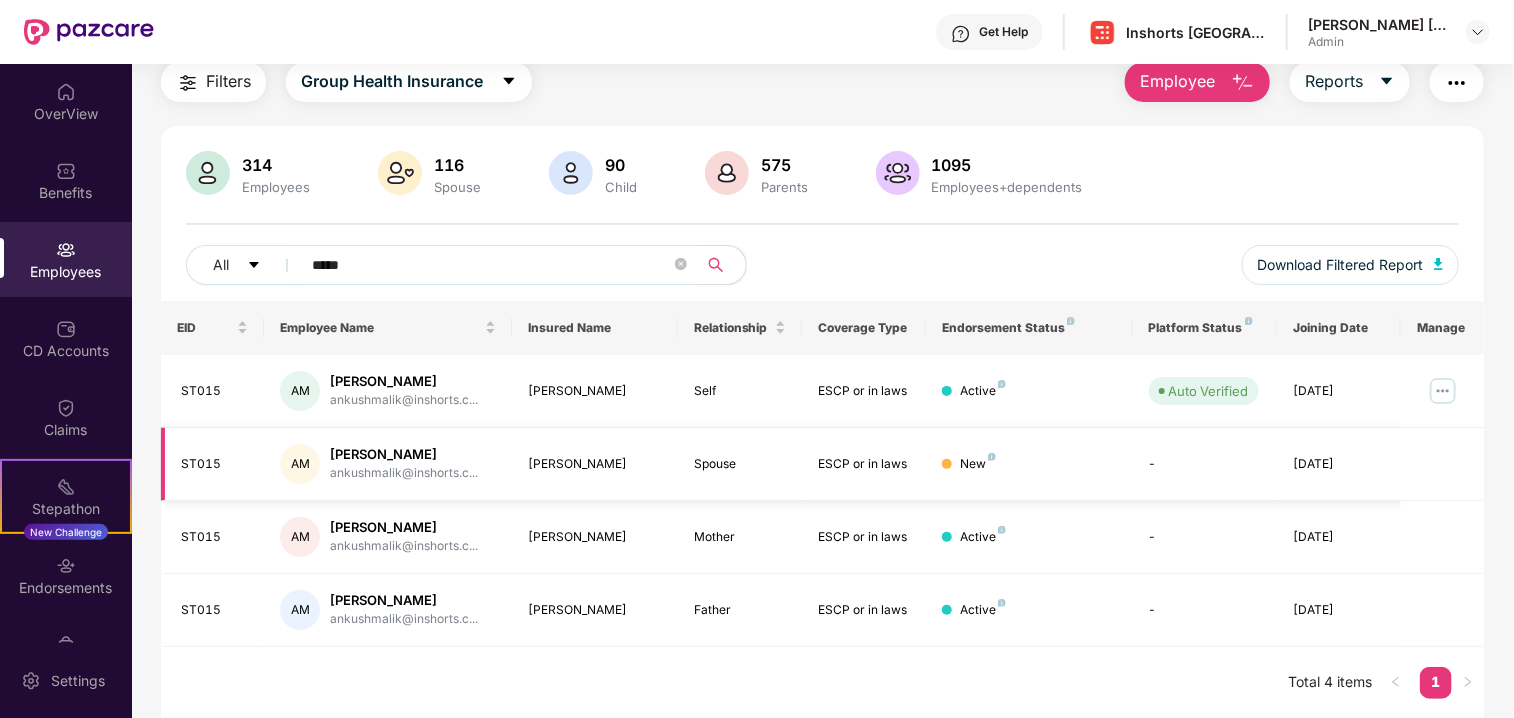 scroll, scrollTop: 0, scrollLeft: 0, axis: both 